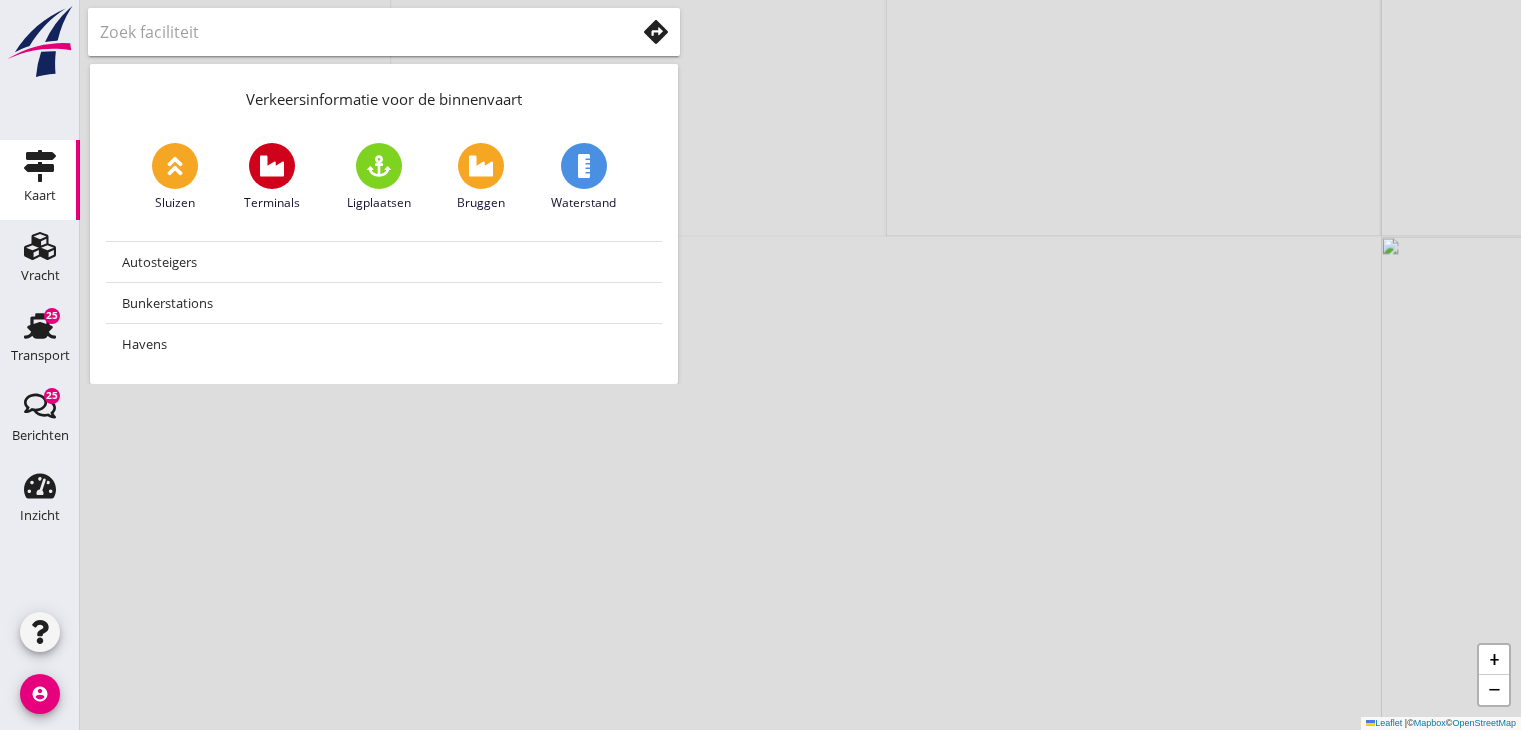 scroll, scrollTop: 0, scrollLeft: 0, axis: both 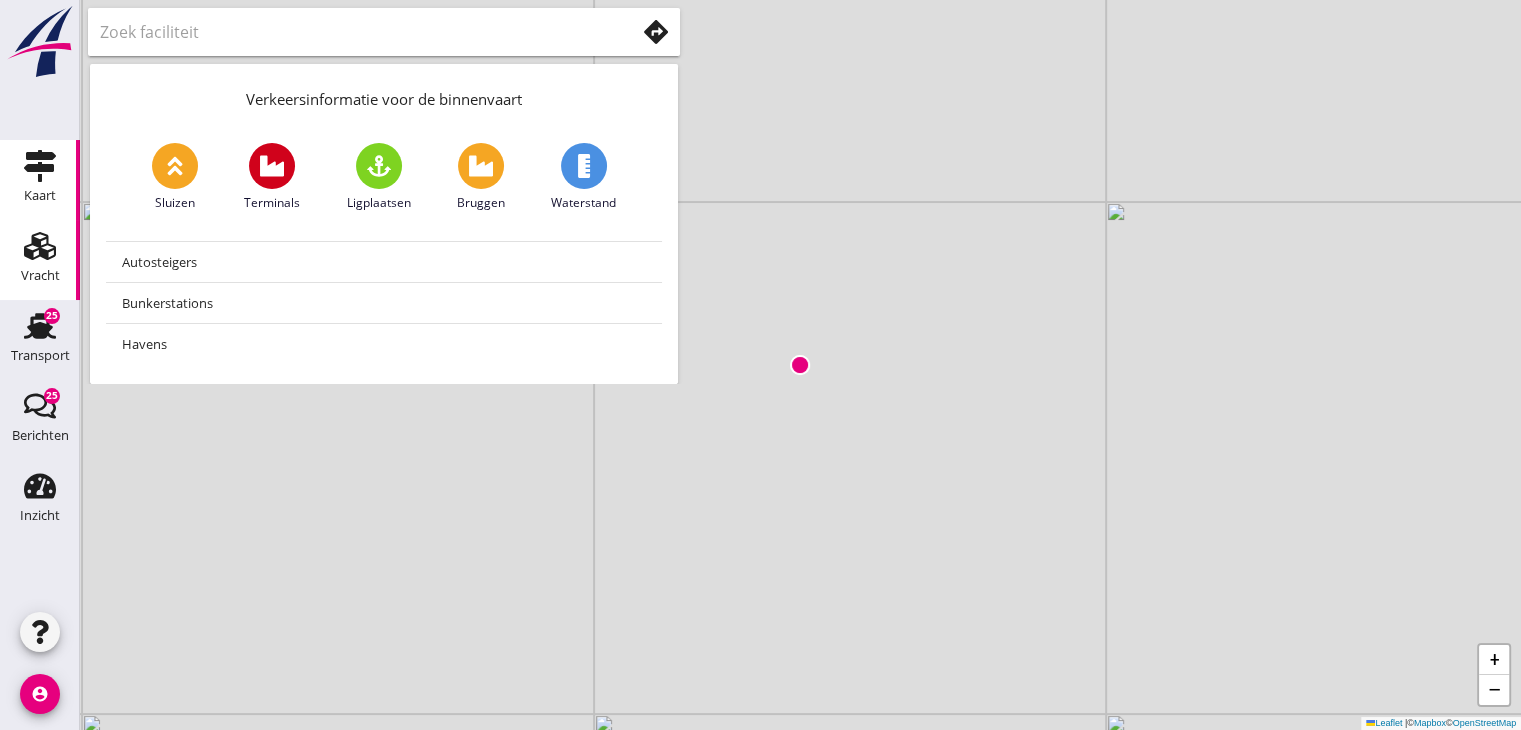 click on "Vracht" at bounding box center [40, 275] 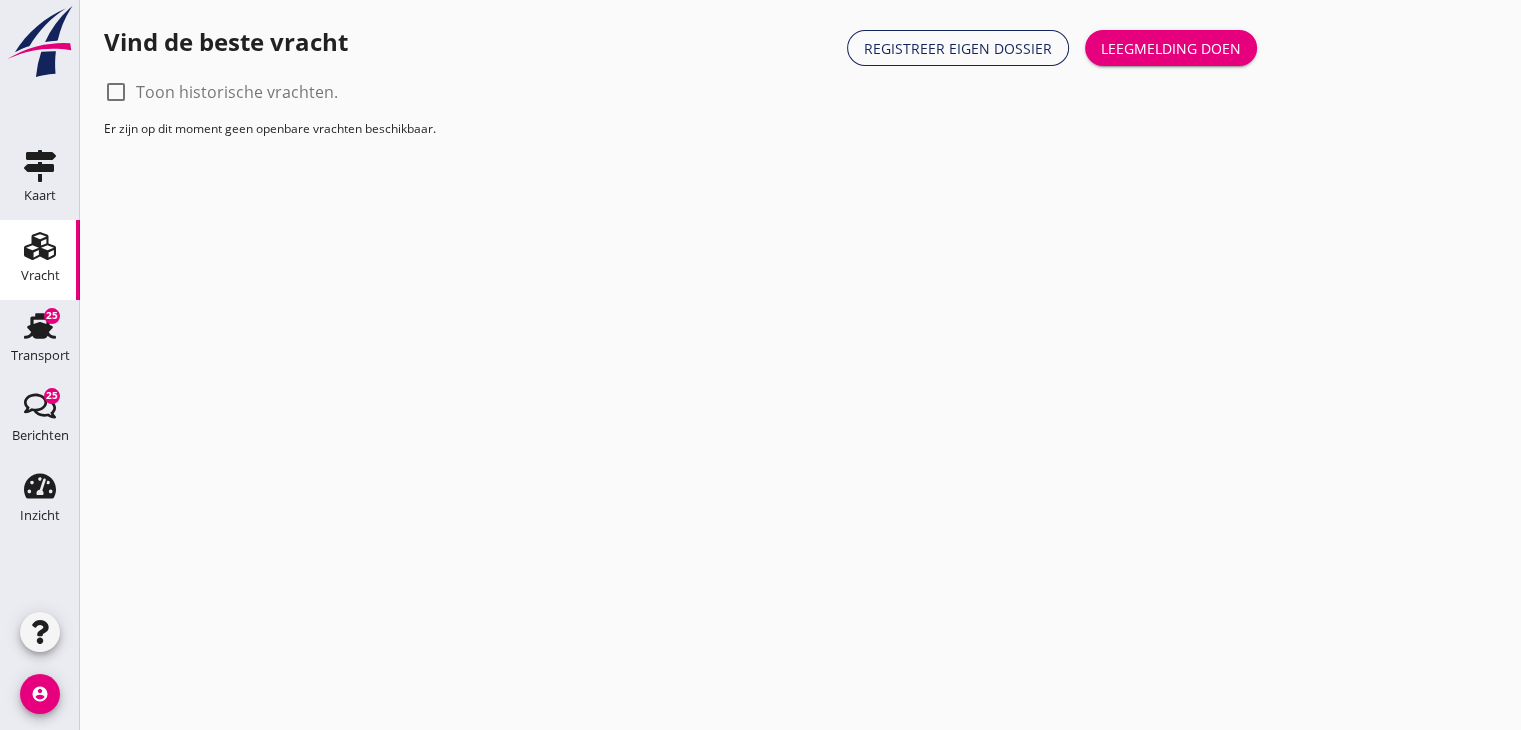 click at bounding box center [116, 92] 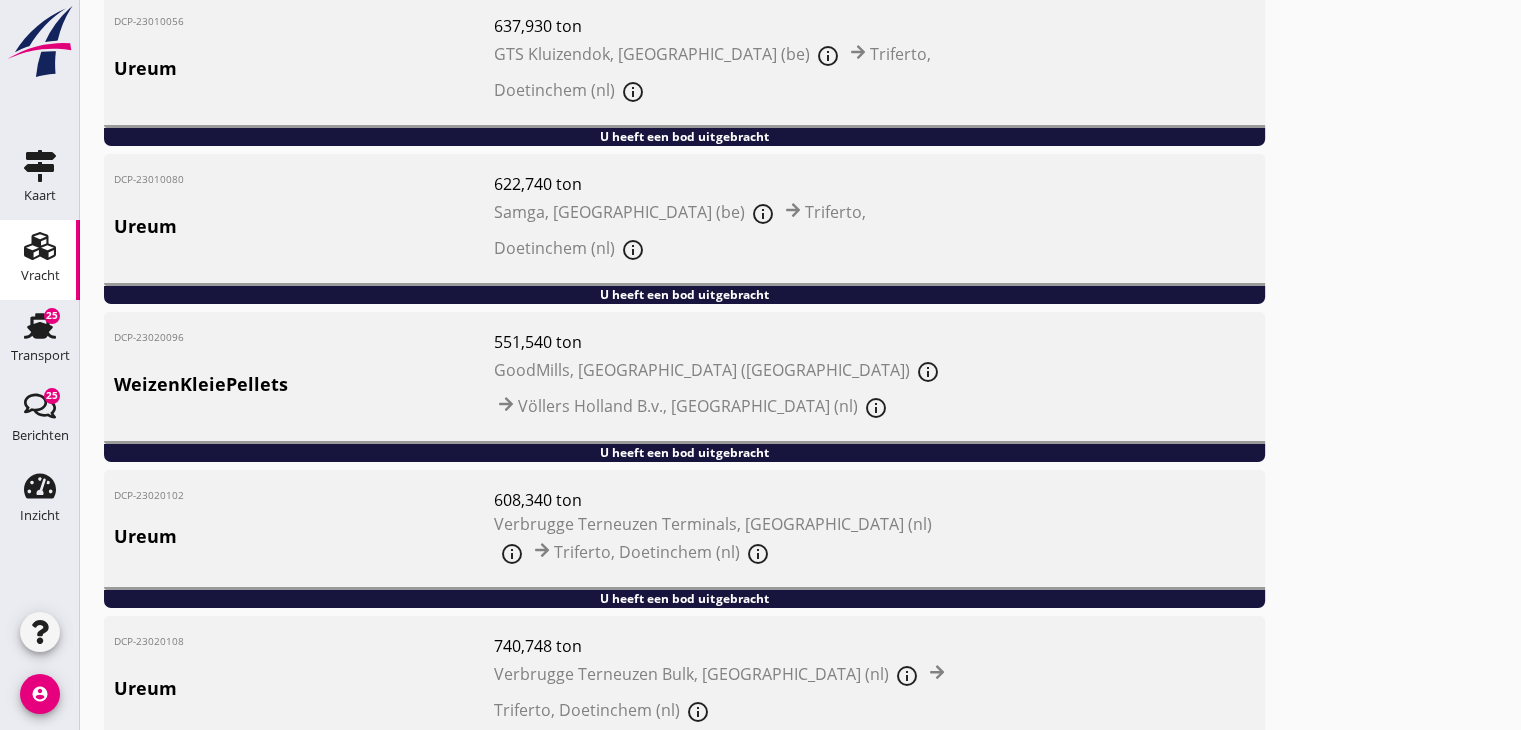 scroll, scrollTop: 0, scrollLeft: 0, axis: both 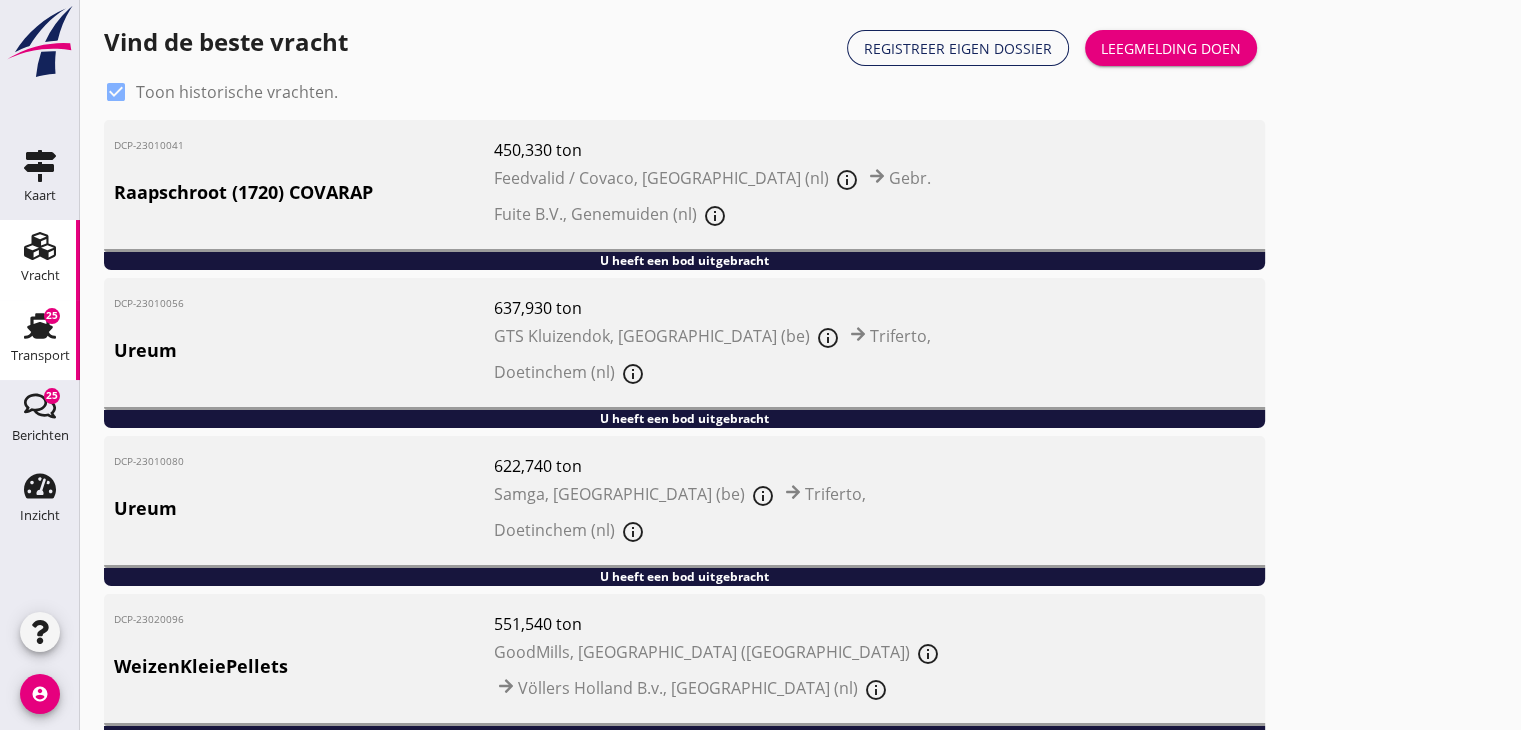 click on "25" at bounding box center [52, 316] 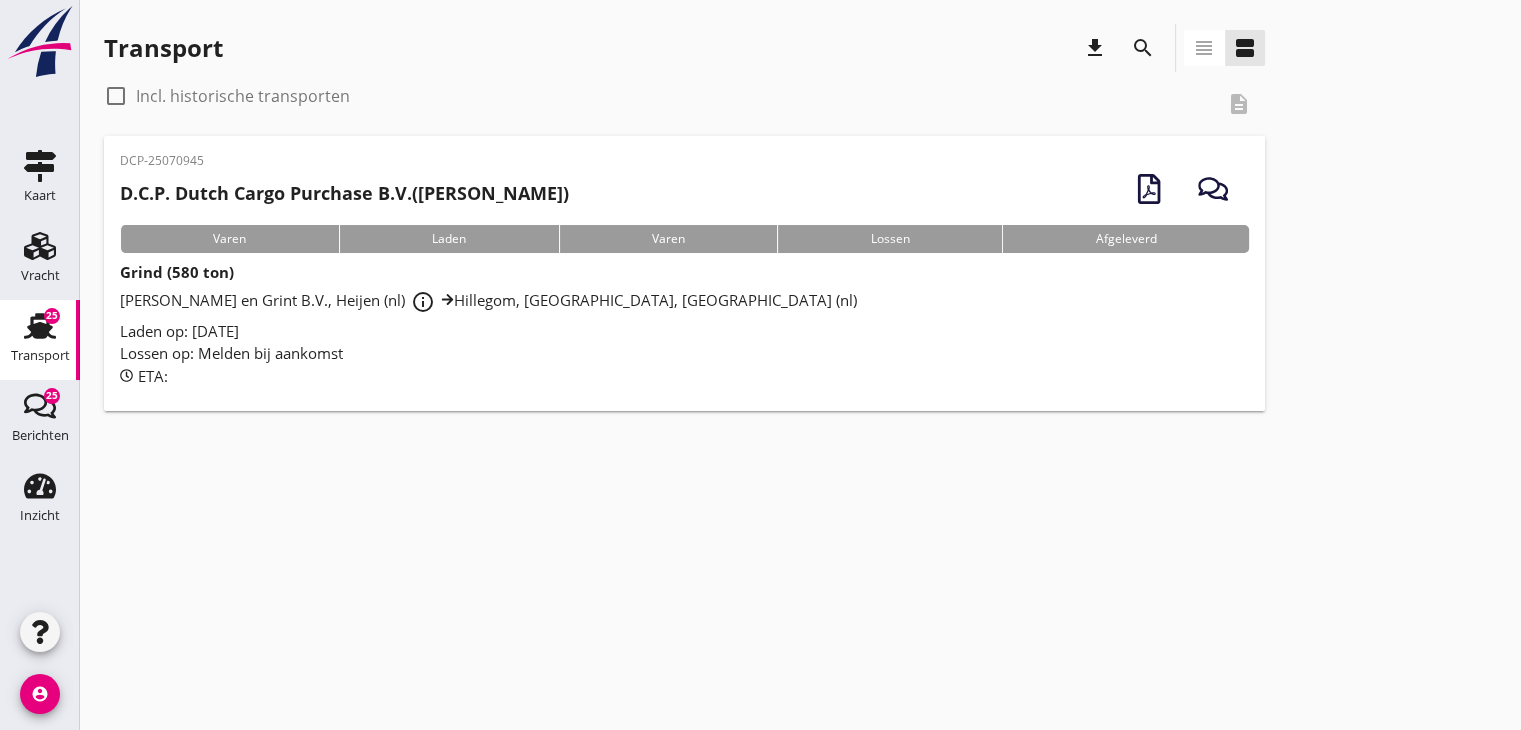 click at bounding box center [116, 96] 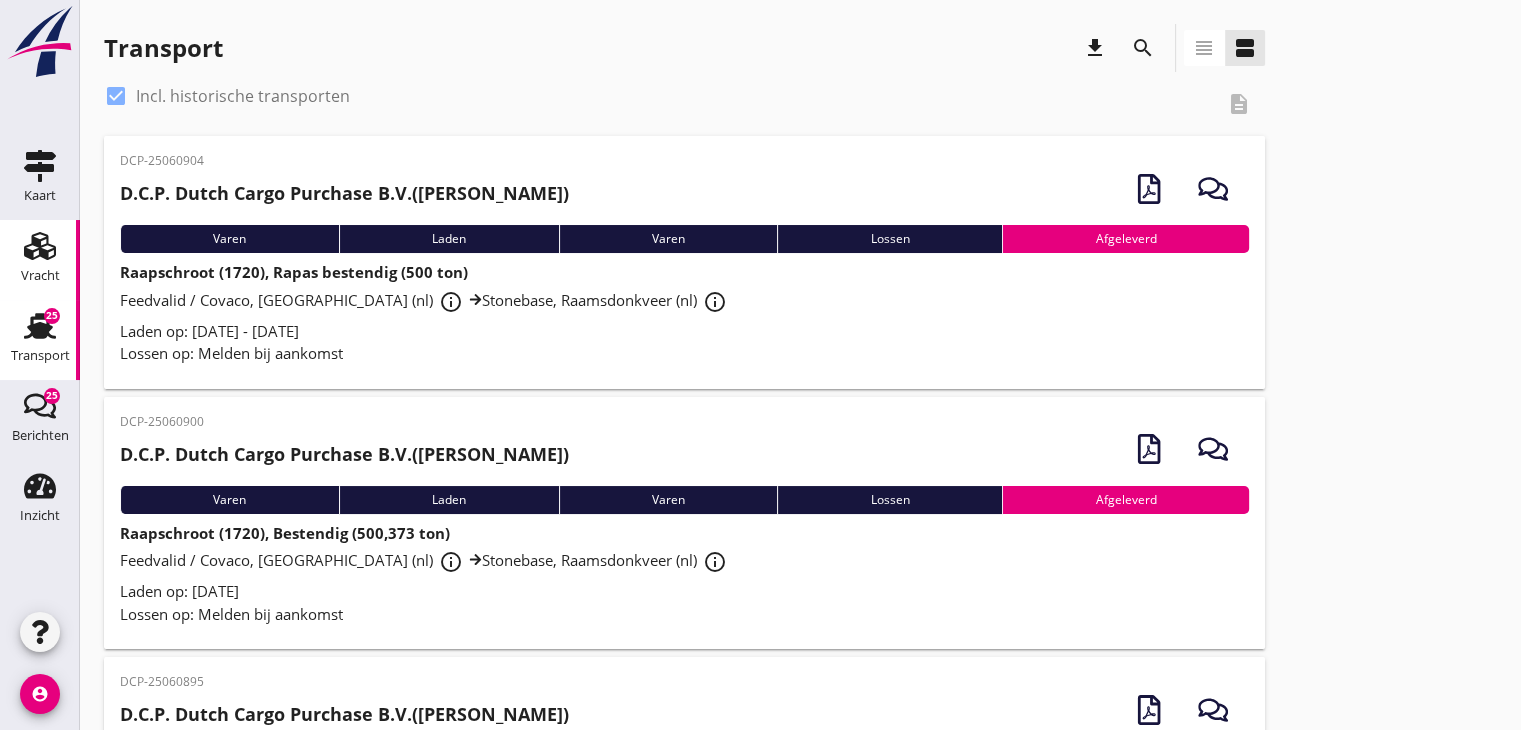 click 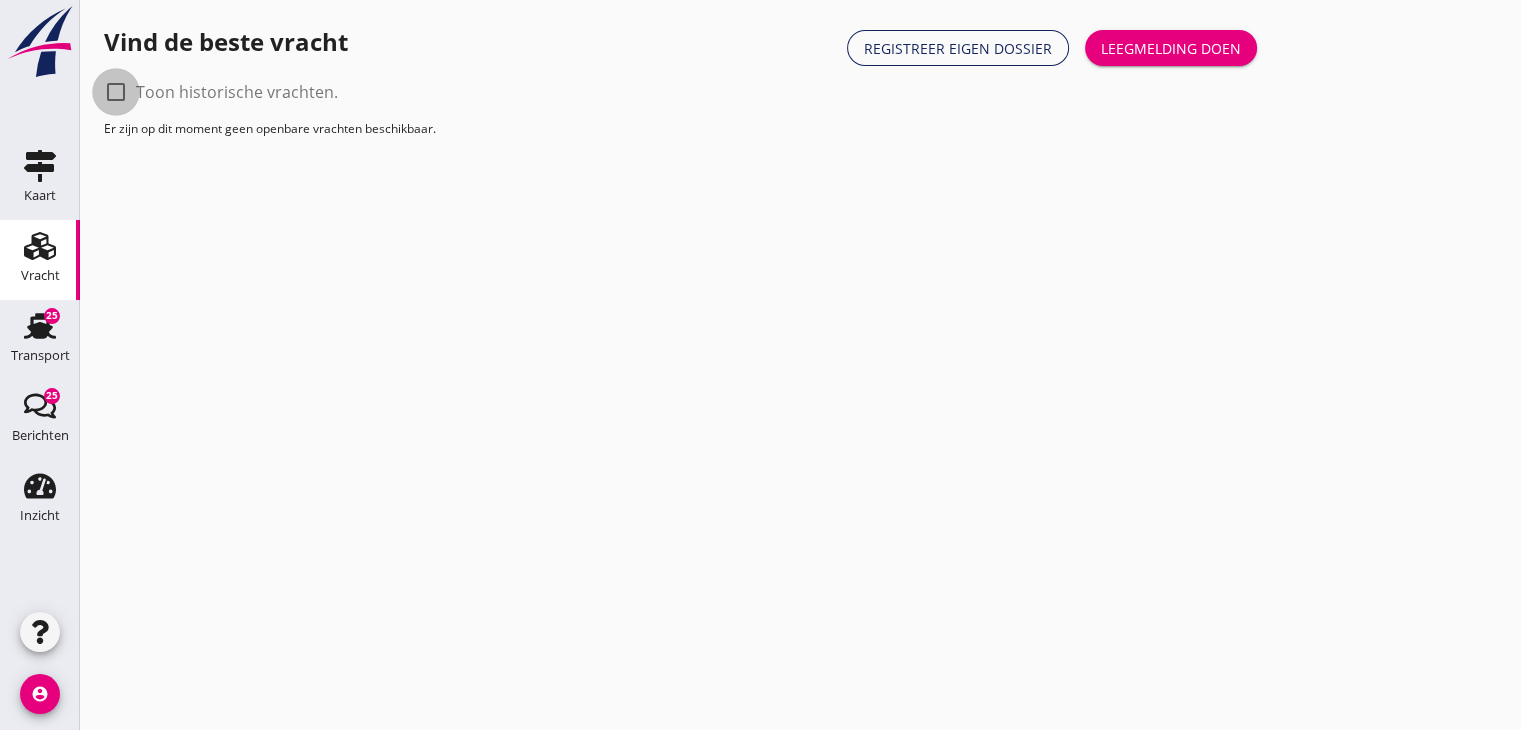 click at bounding box center [116, 92] 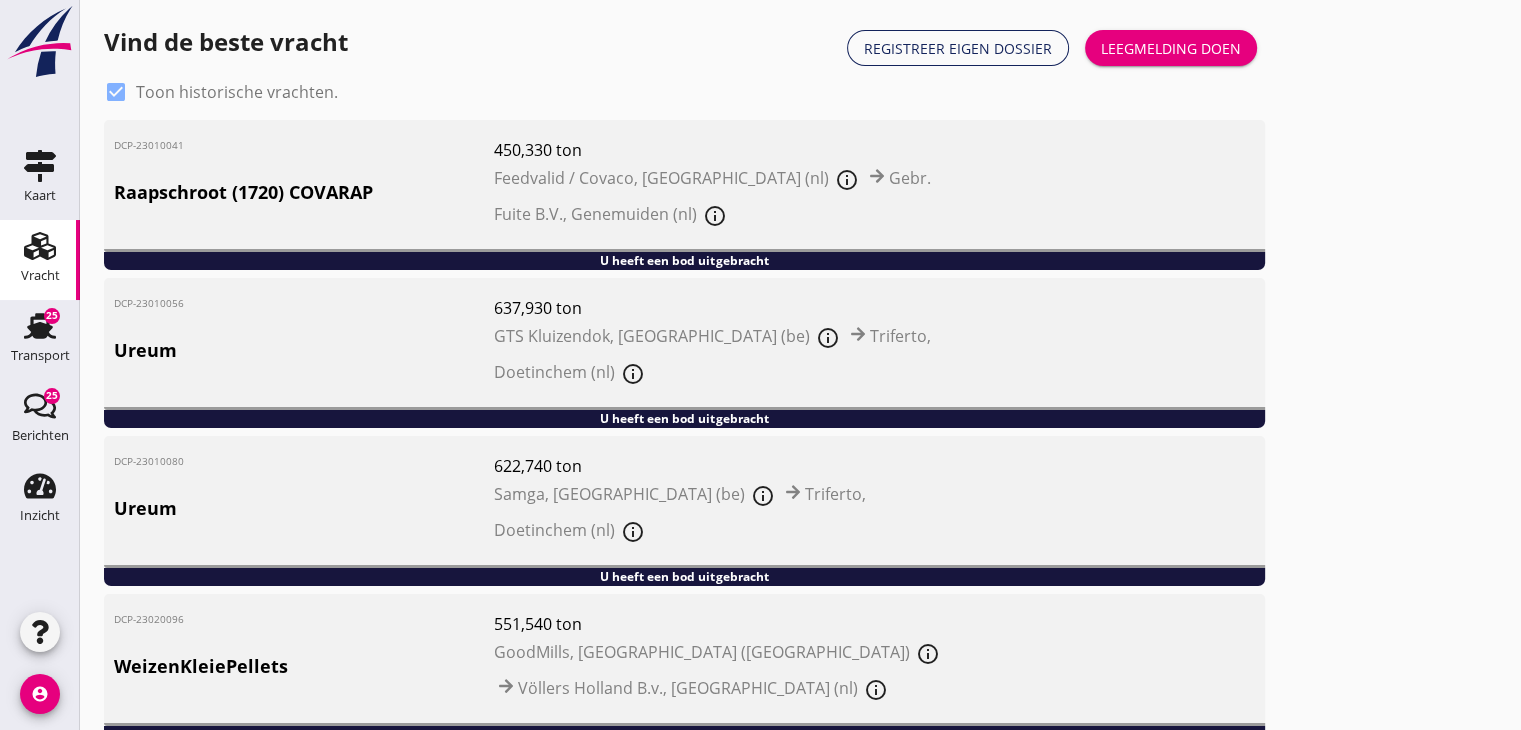 click on "info_outline" at bounding box center (715, 216) 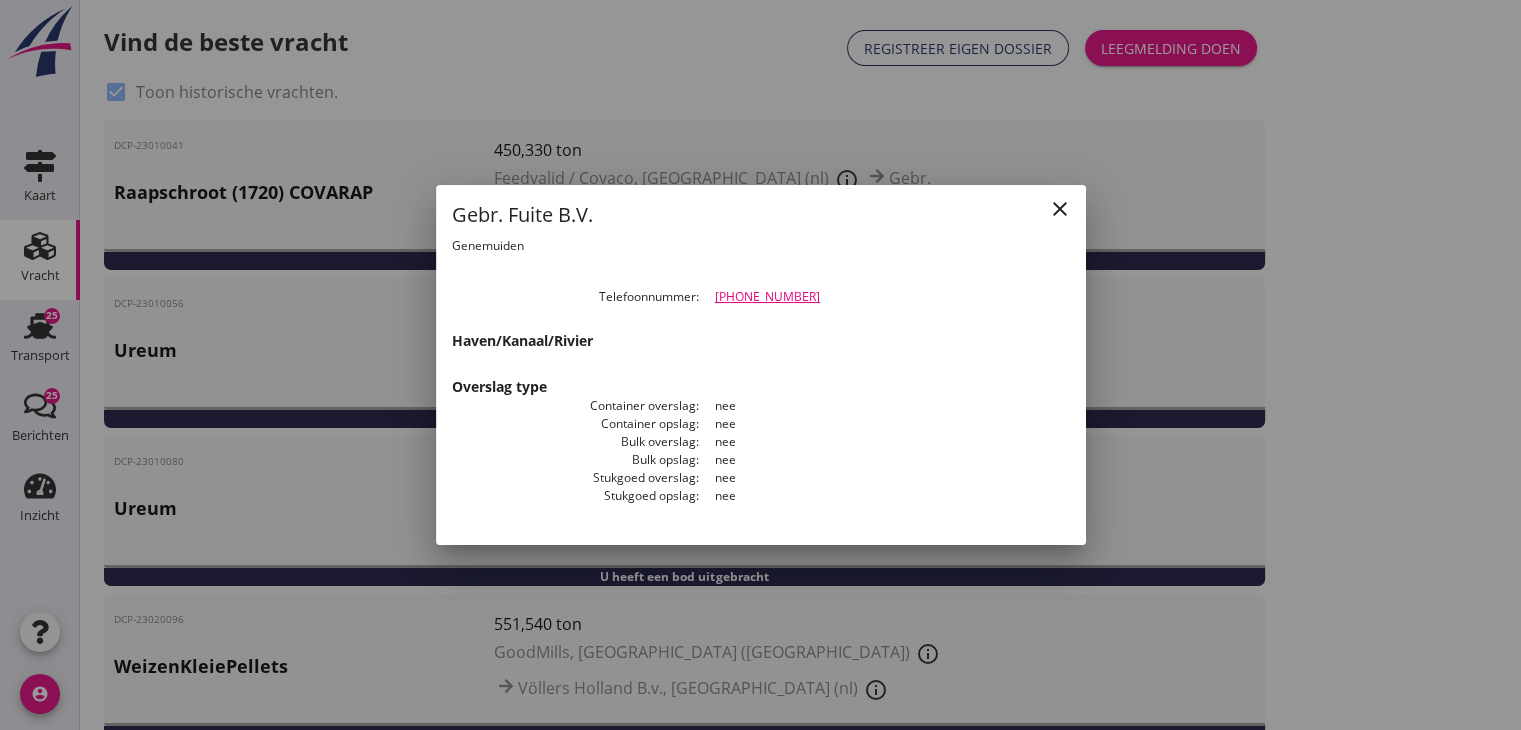 click on "close" at bounding box center [1060, 209] 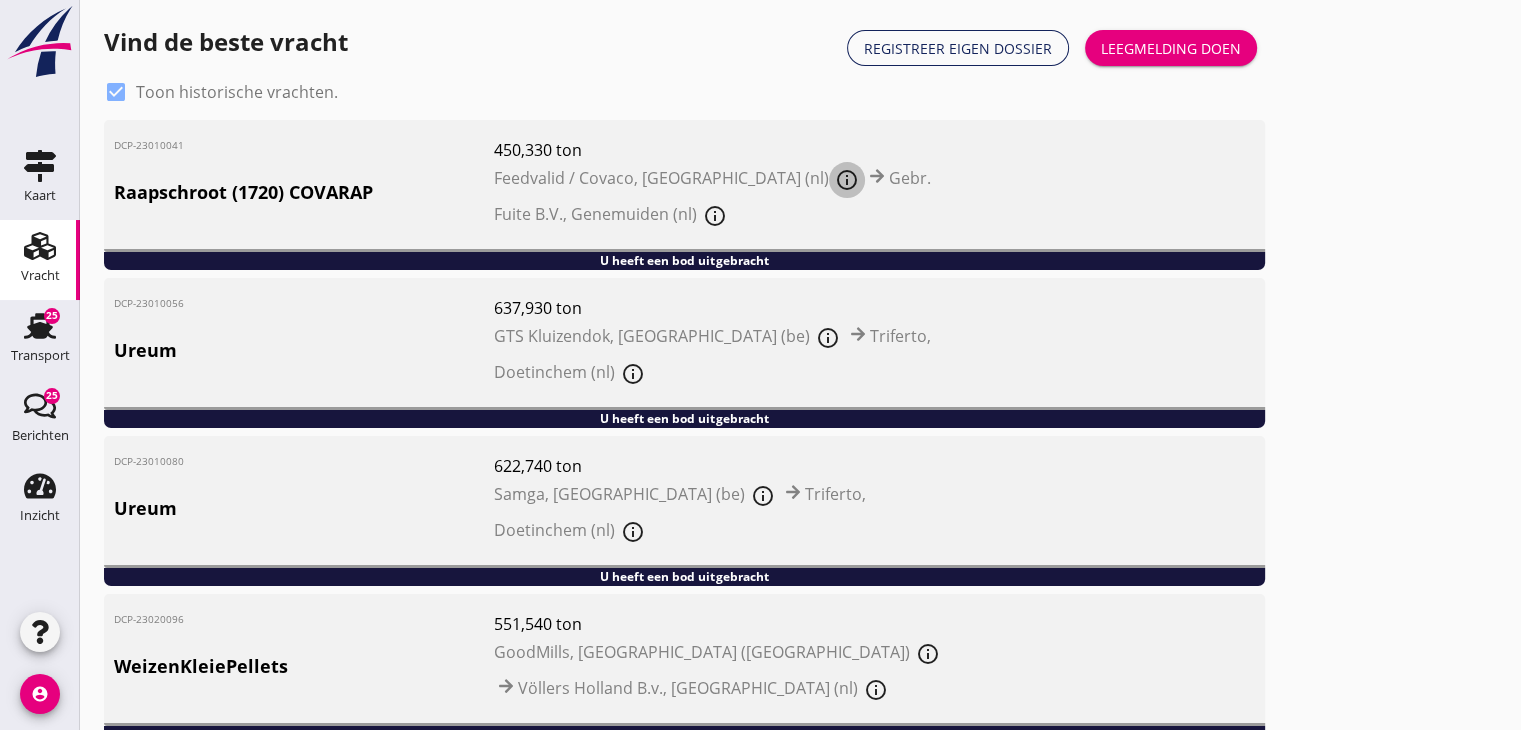 click on "info_outline" at bounding box center (847, 180) 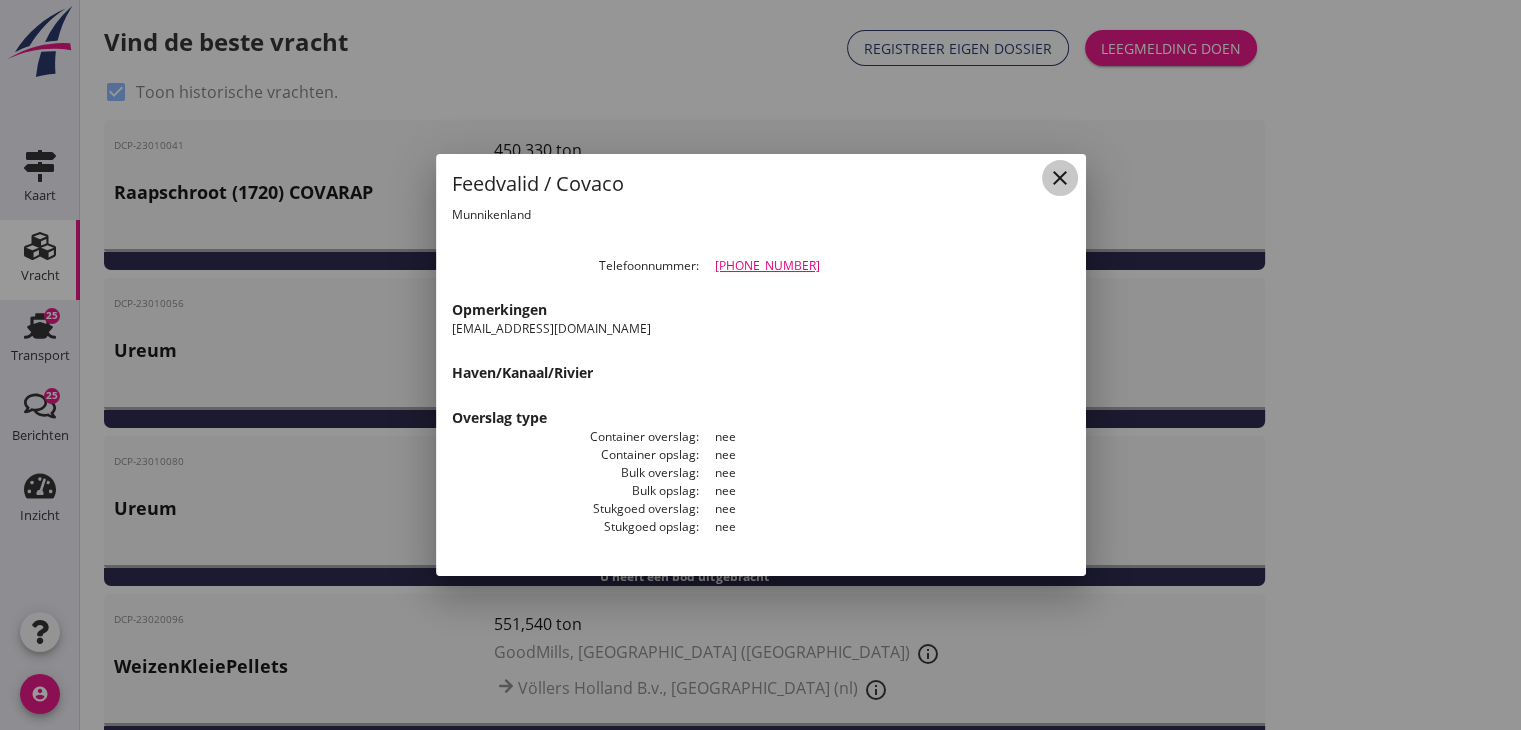 click on "close" at bounding box center [1060, 178] 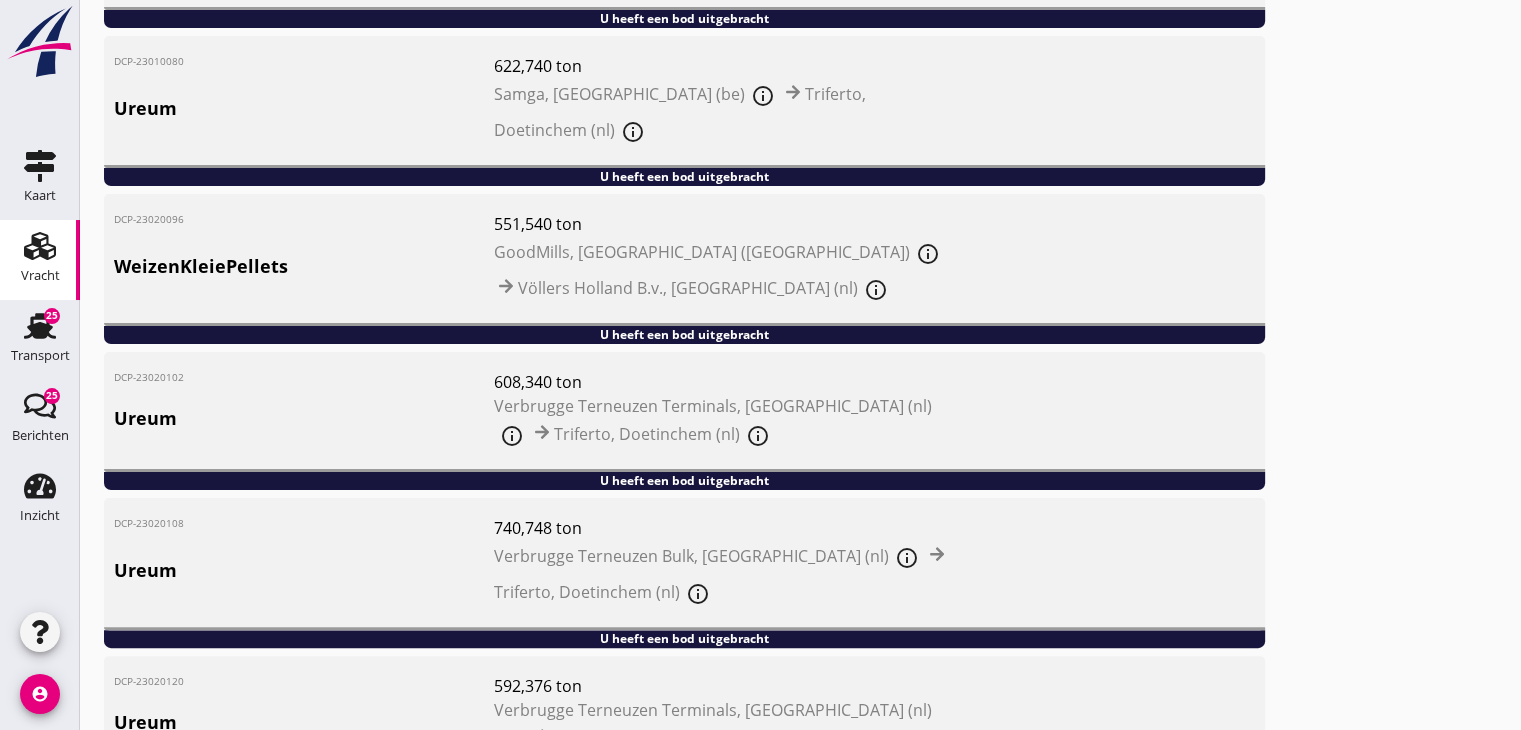 scroll, scrollTop: 386, scrollLeft: 0, axis: vertical 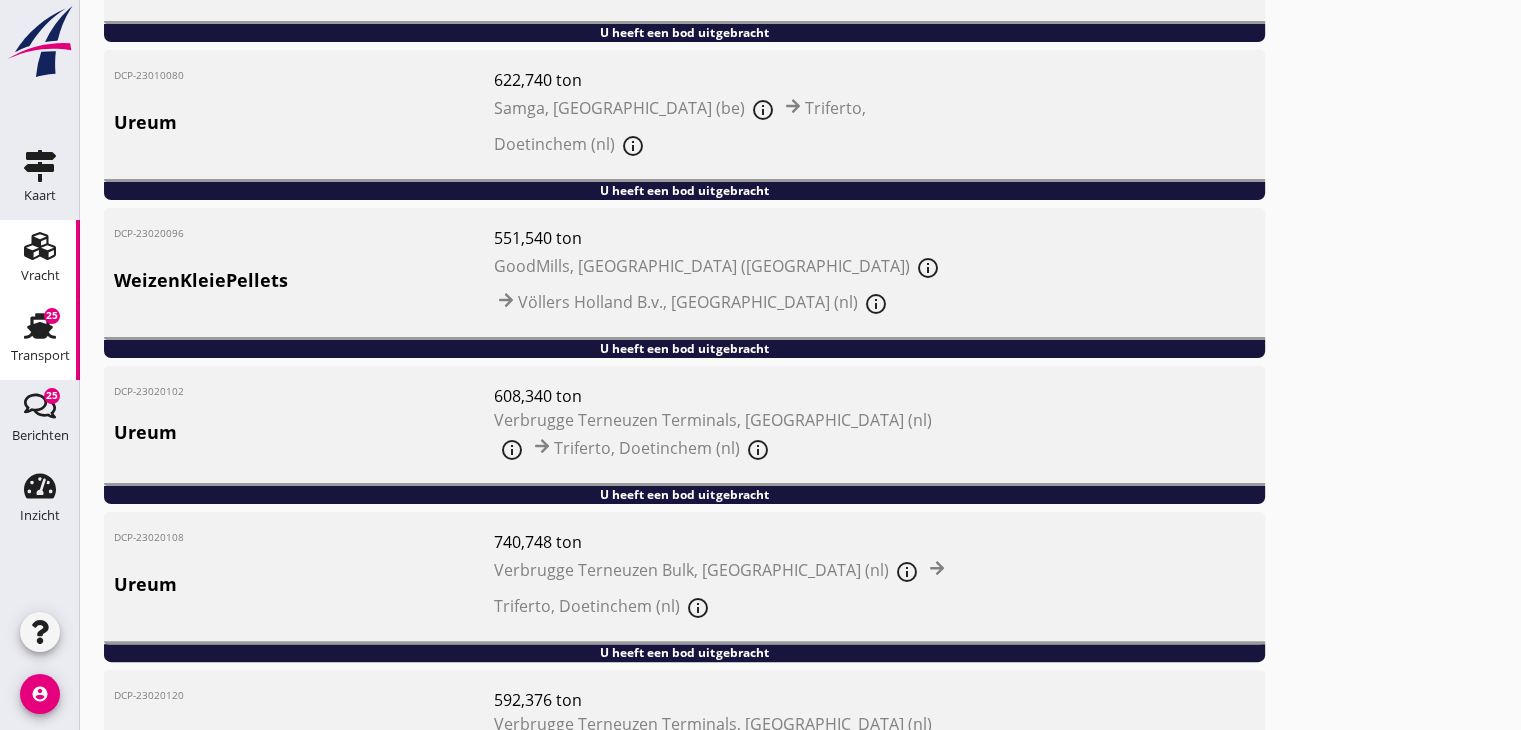 click on "25" at bounding box center (52, 316) 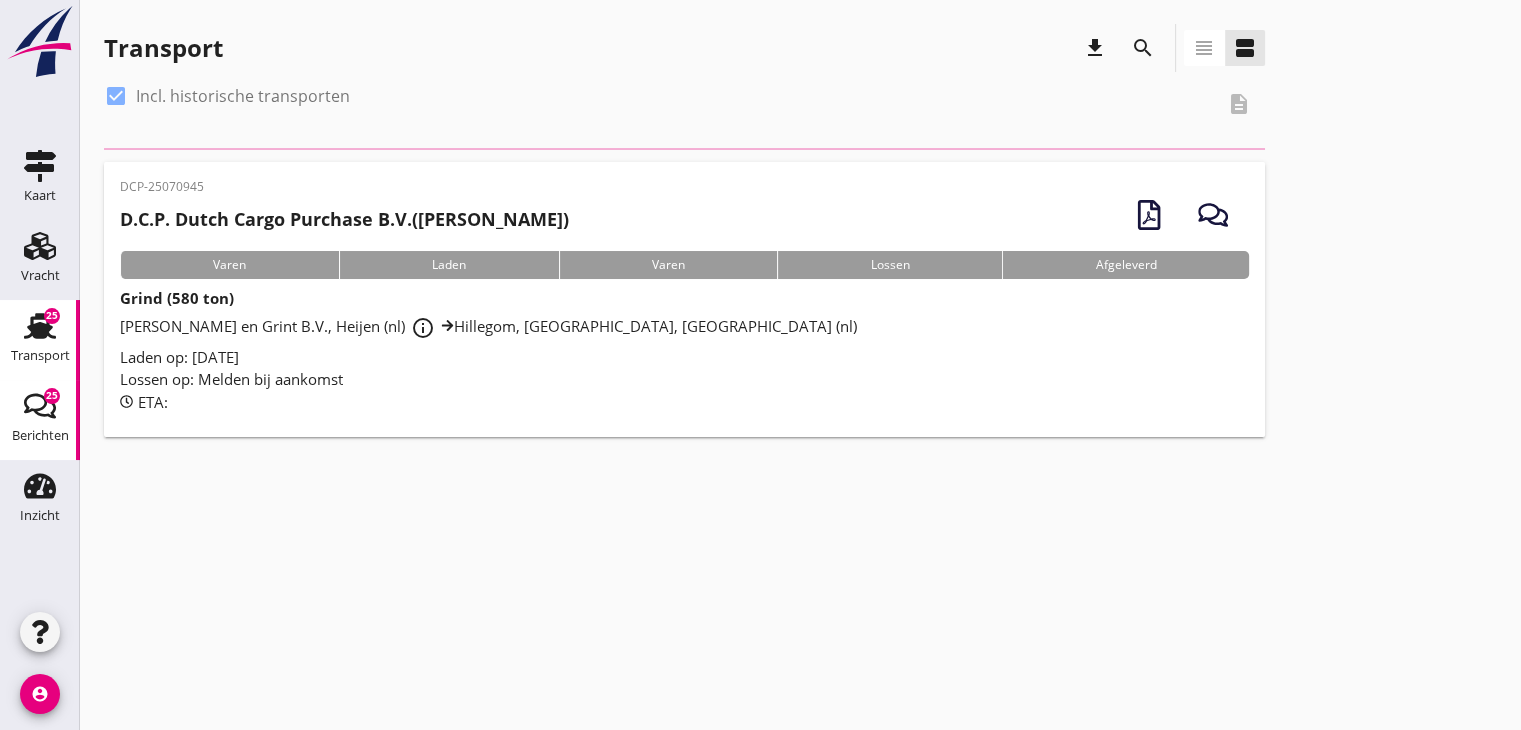 scroll, scrollTop: 0, scrollLeft: 0, axis: both 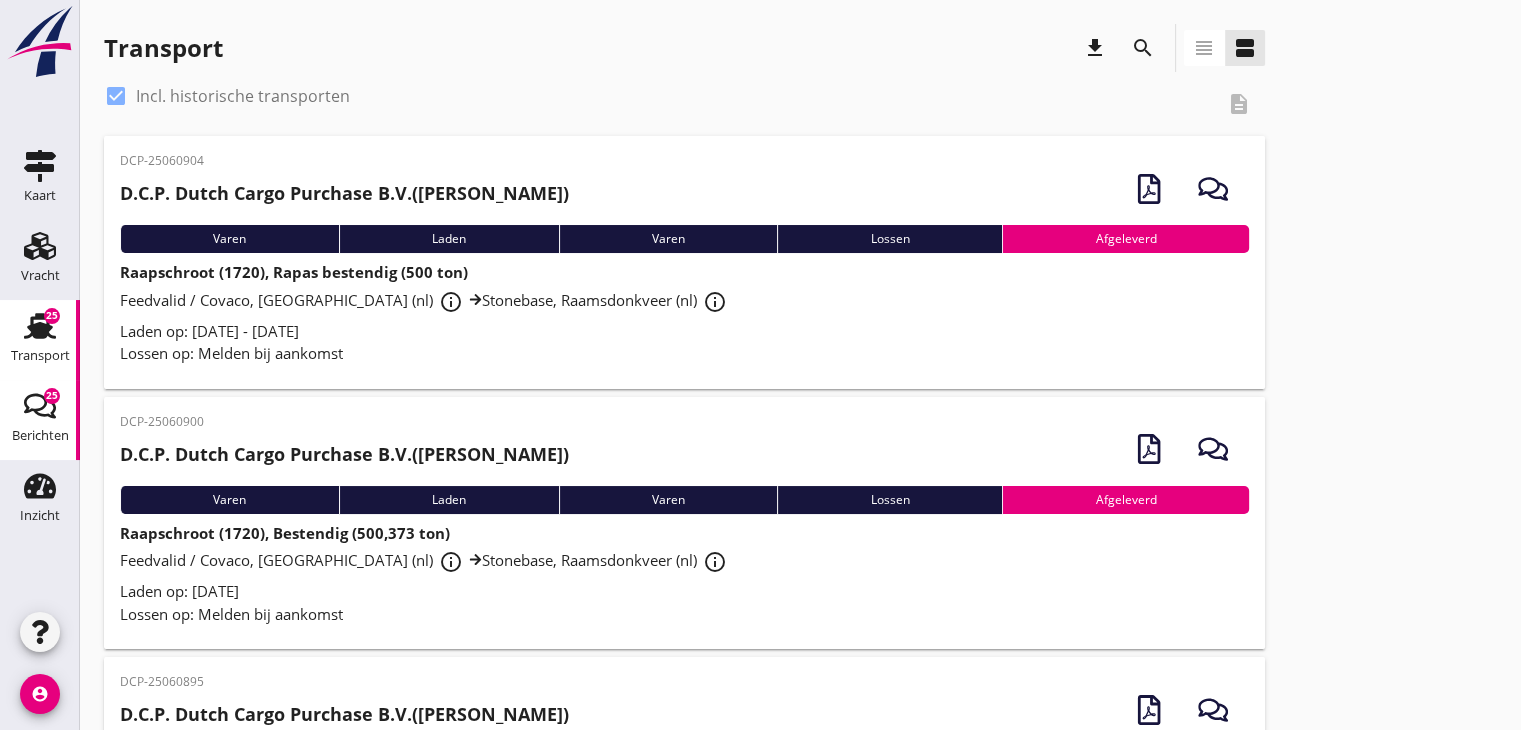 click on "Berichten" at bounding box center (40, 435) 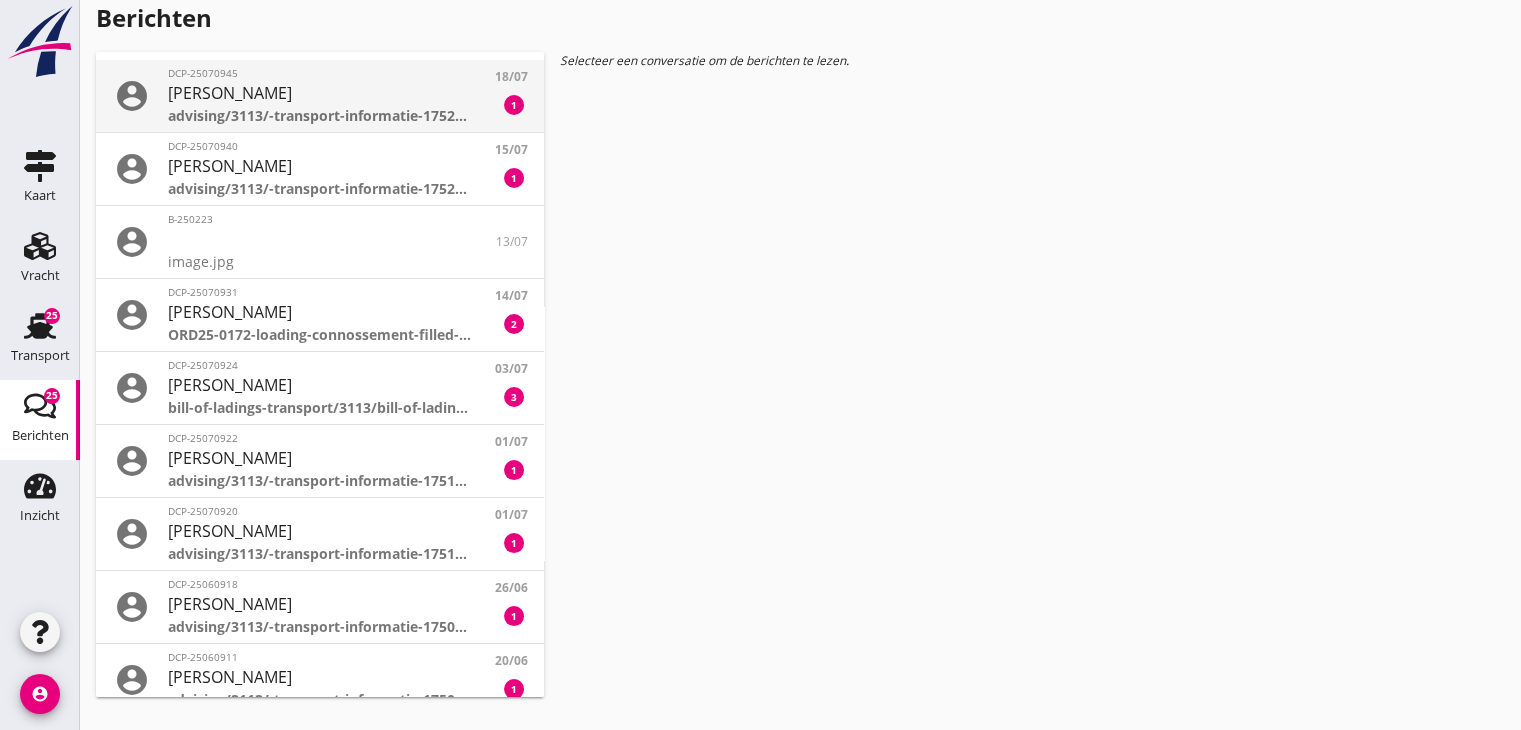 click on "advising/3113/-transport-informatie-1752845851.pdf" at bounding box center (320, 115) 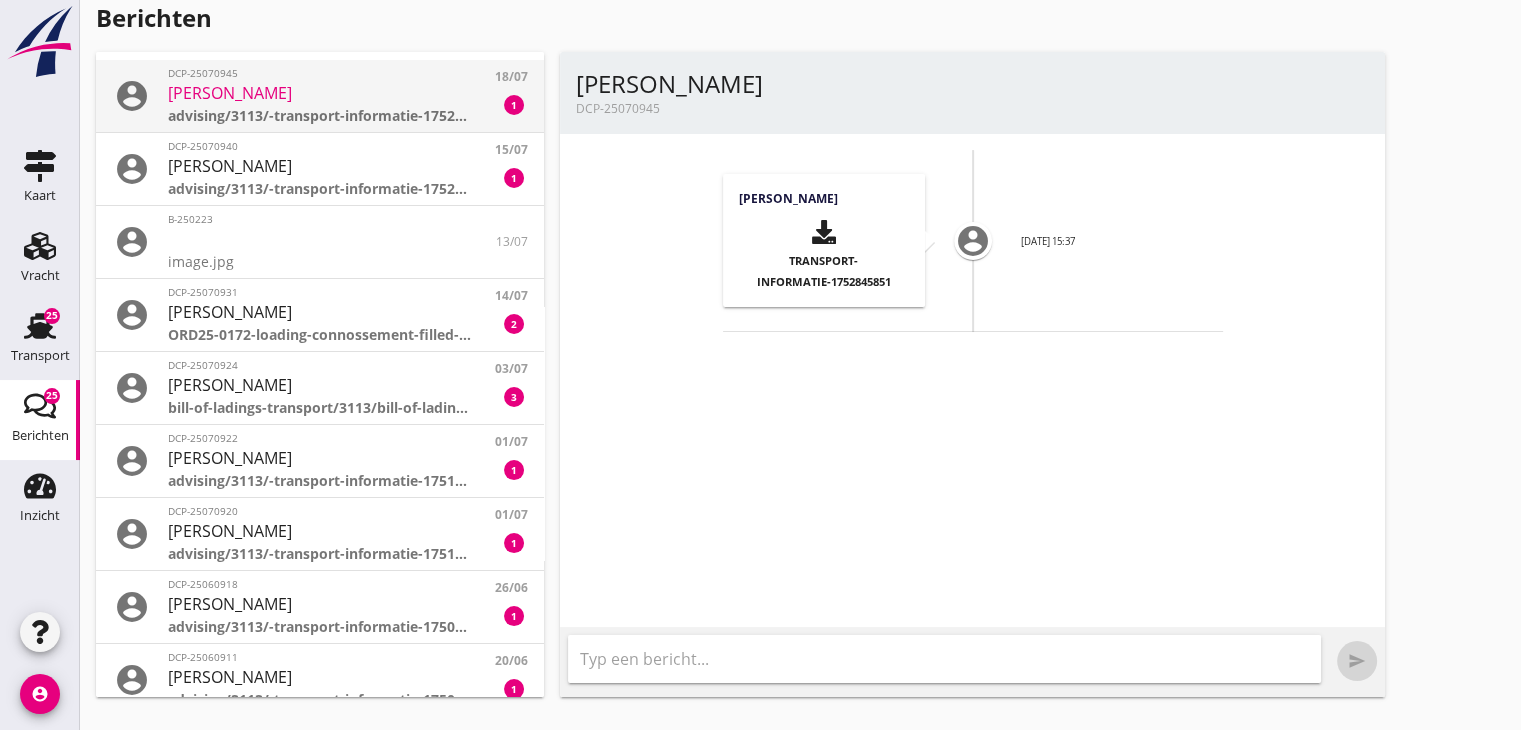 drag, startPoint x: 378, startPoint y: 105, endPoint x: 350, endPoint y: 116, distance: 30.083218 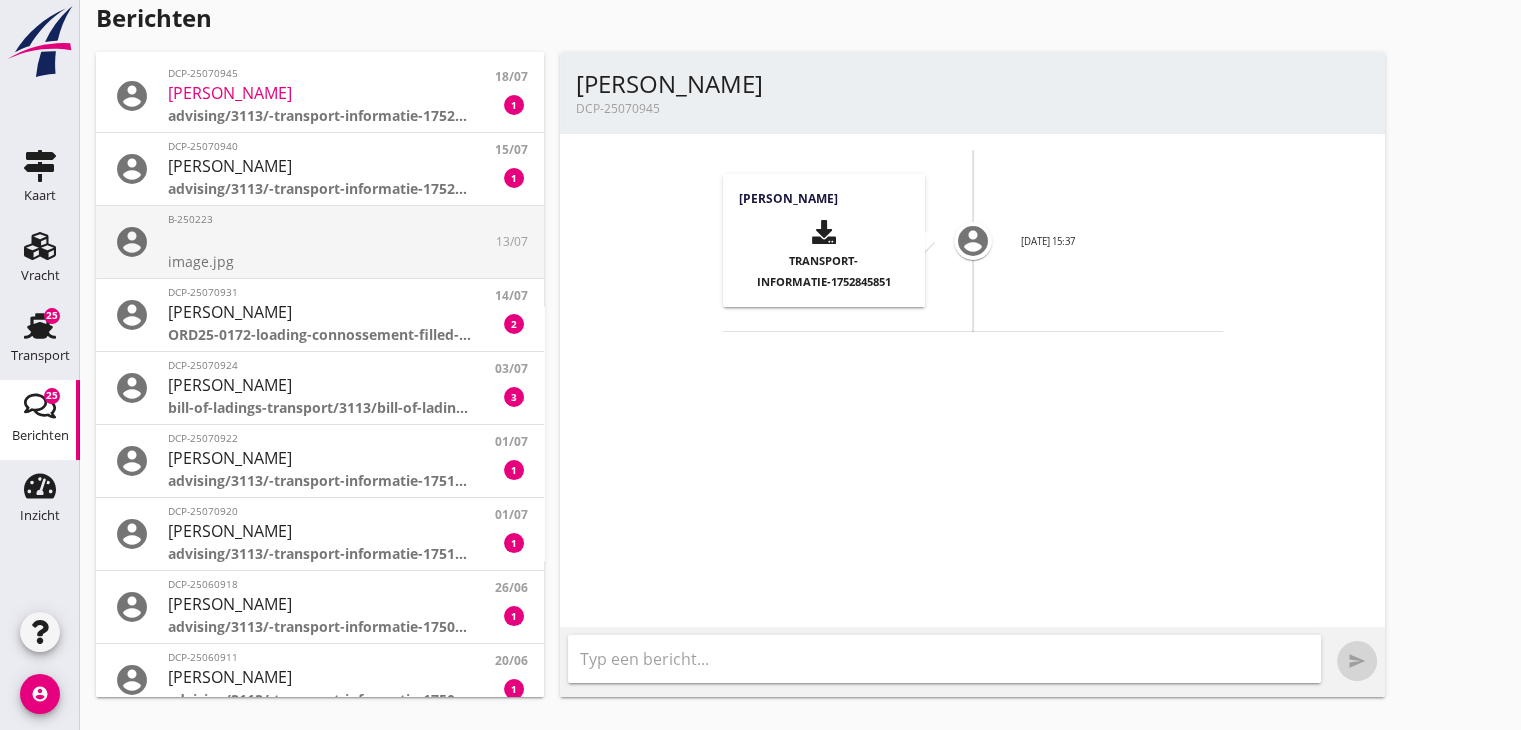 drag, startPoint x: 488, startPoint y: 155, endPoint x: 480, endPoint y: 212, distance: 57.558666 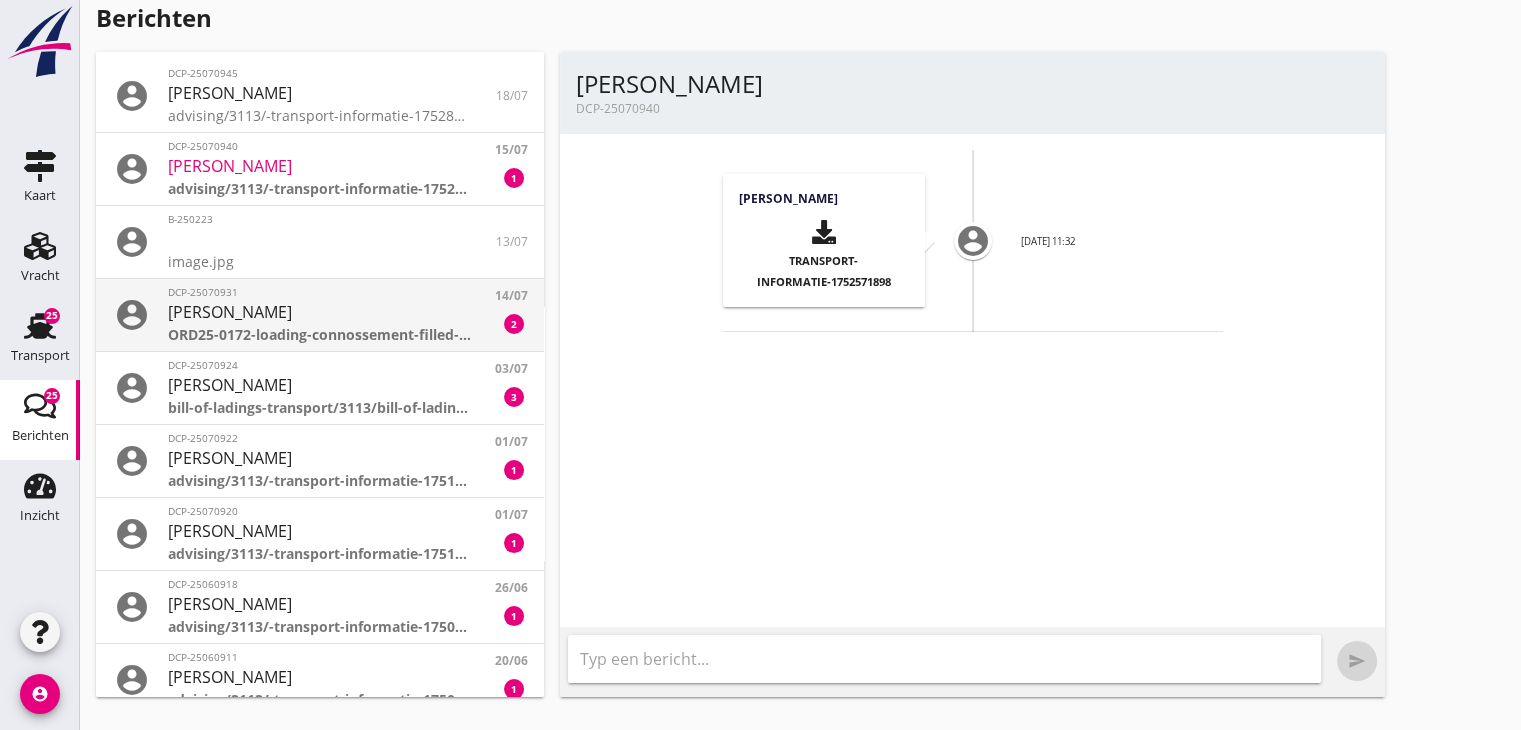 click on "14/07   2" at bounding box center (500, 315) 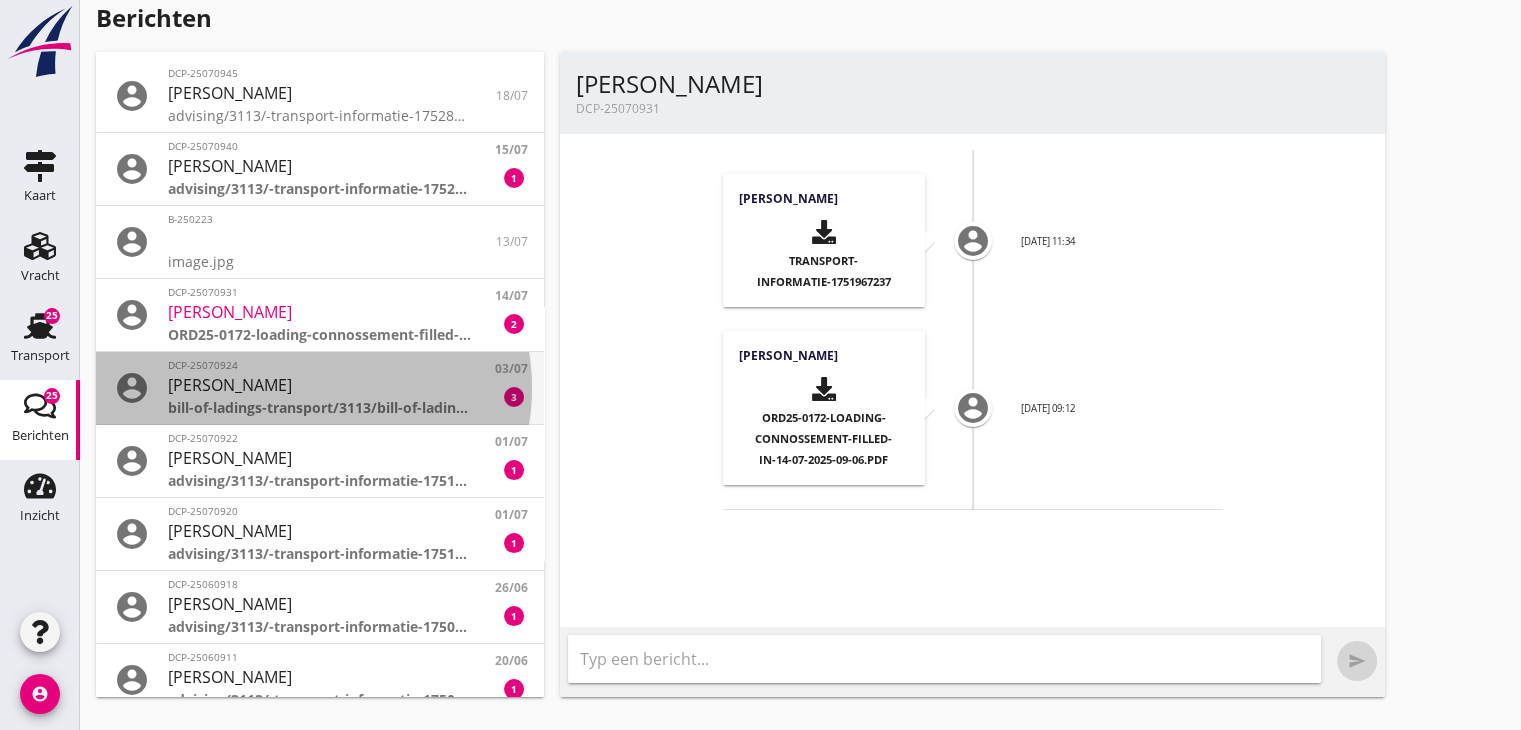 click on "DCP-25070924   [PERSON_NAME]   bill-of-ladings-transport/3113/bill-of-lading-transport-DCP-25070924.pdf" at bounding box center (320, 388) 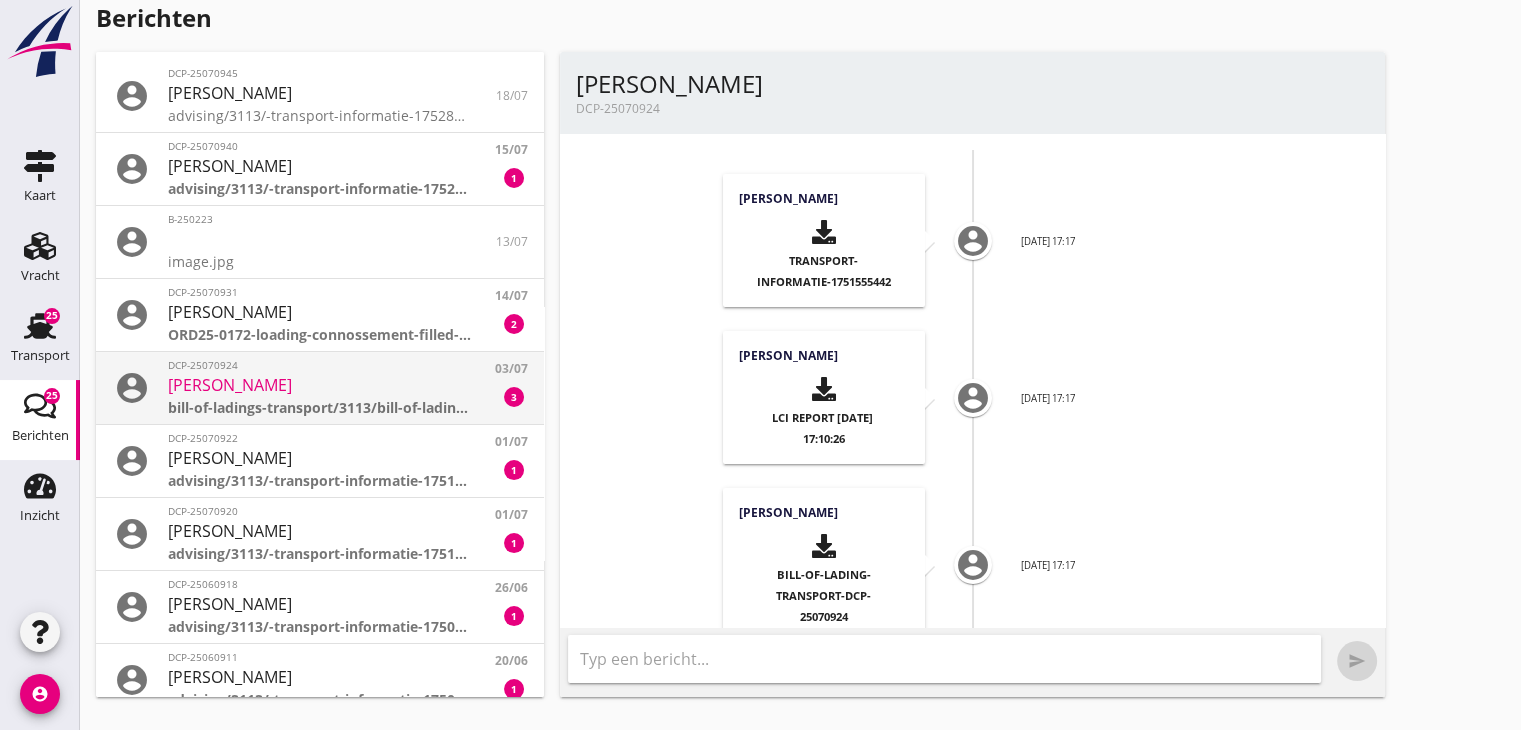 scroll, scrollTop: 92, scrollLeft: 0, axis: vertical 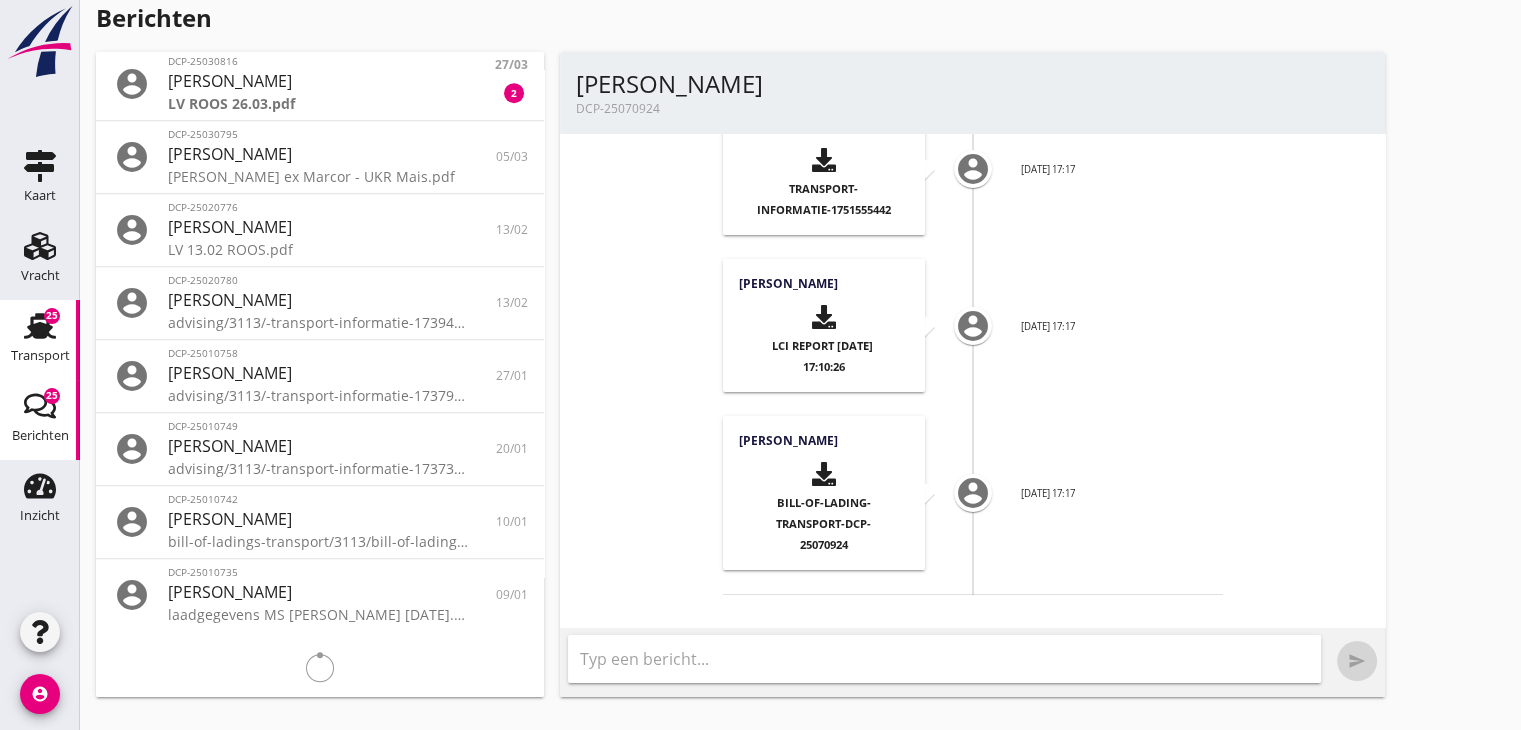 click on "Transport" at bounding box center [40, 326] 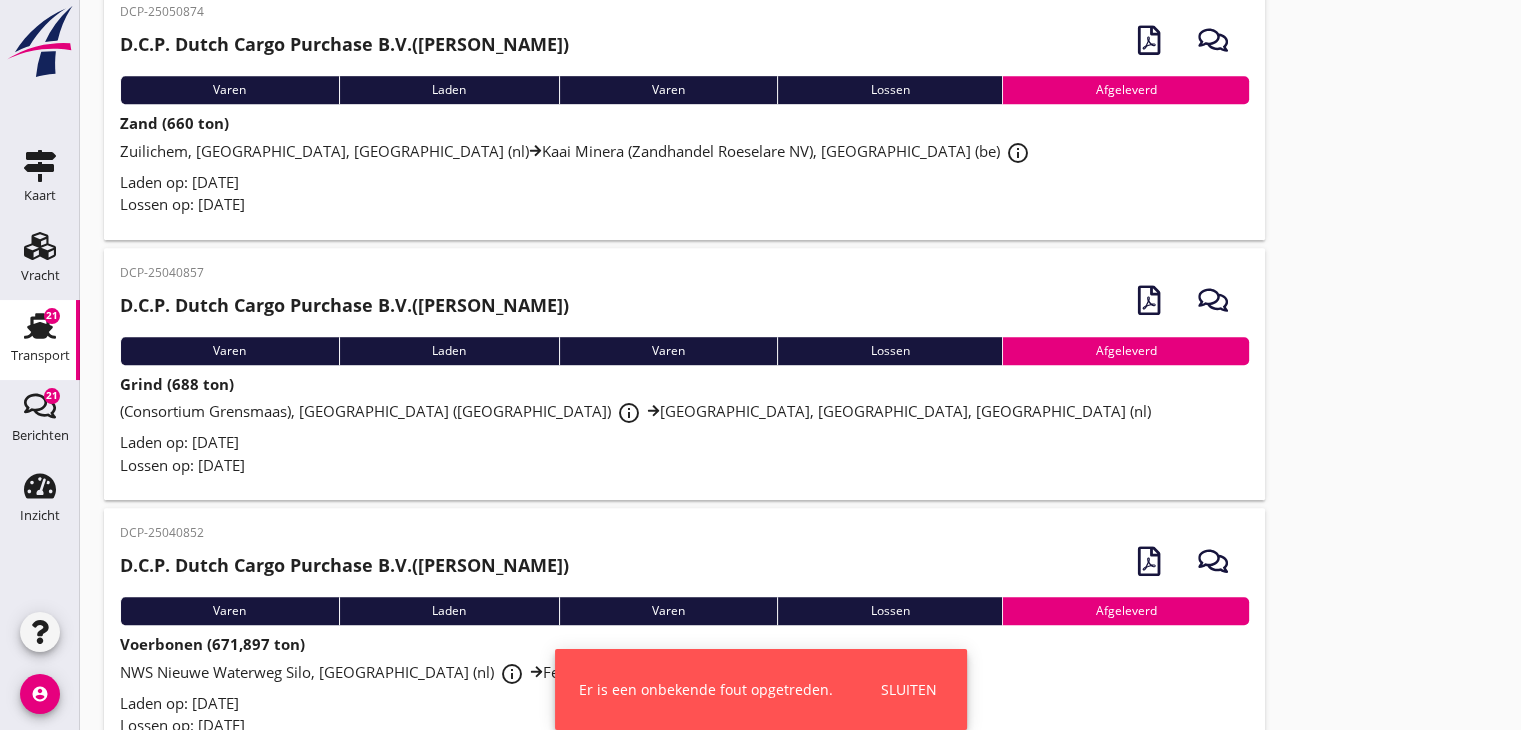 scroll, scrollTop: 1700, scrollLeft: 0, axis: vertical 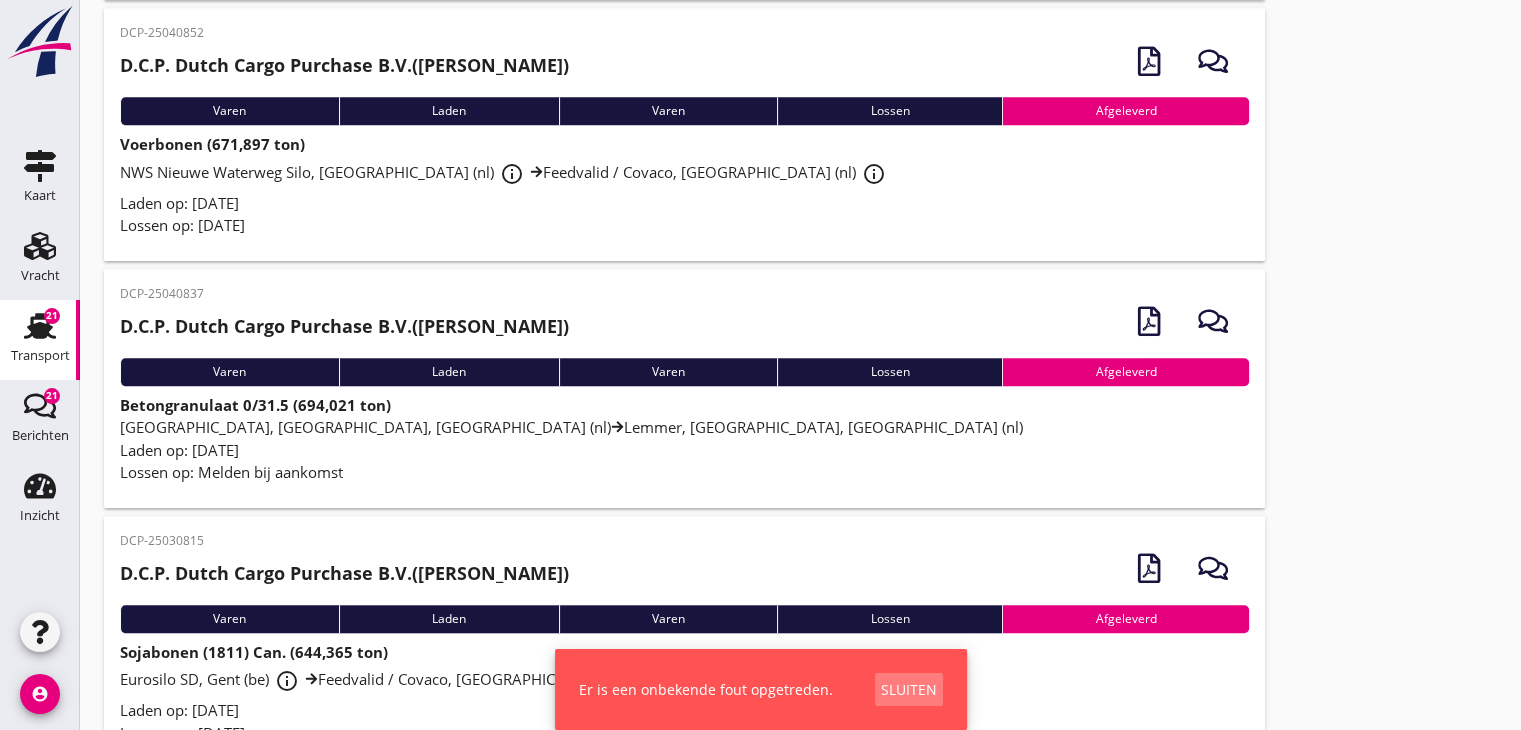 click on "Sluiten" at bounding box center [909, 689] 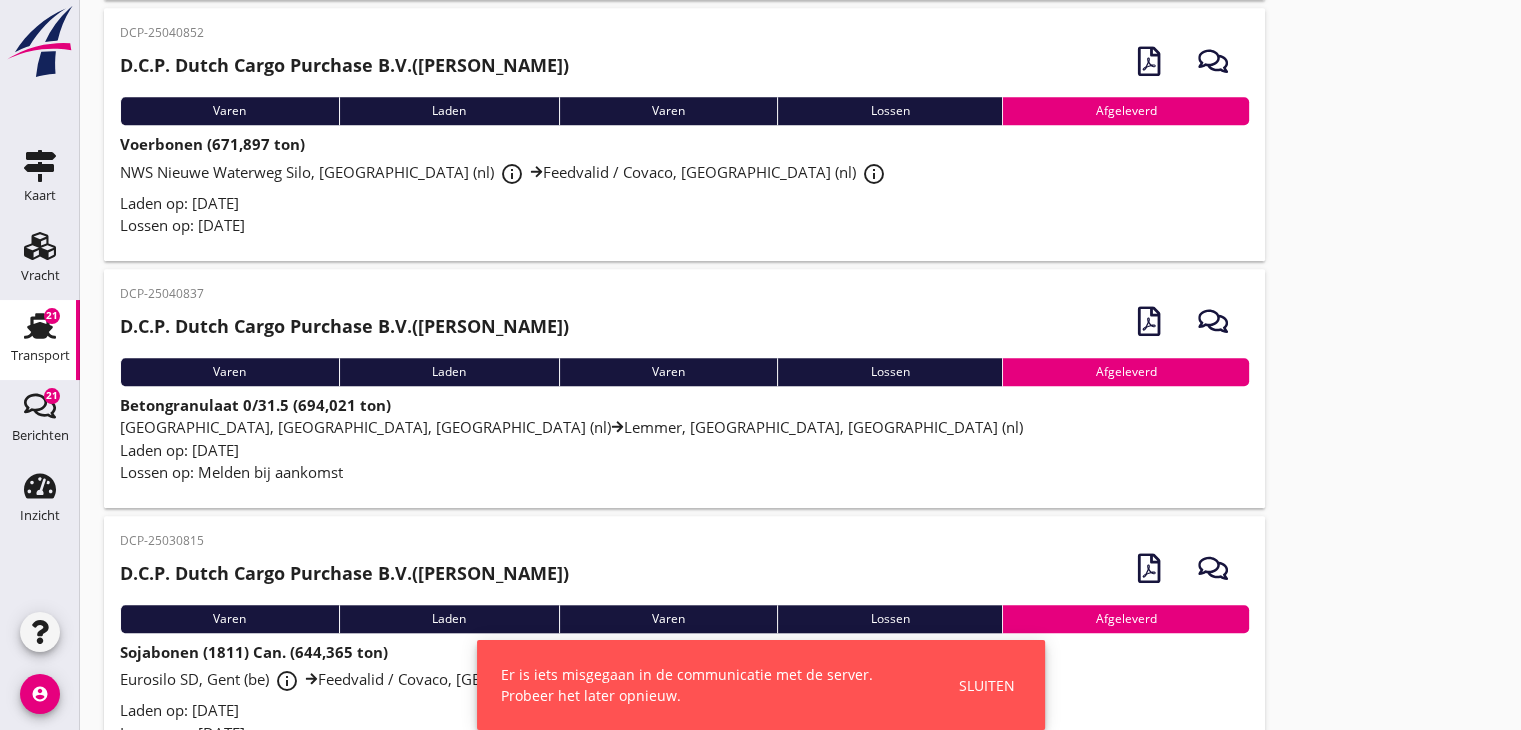click on "Sluiten" at bounding box center [987, 685] 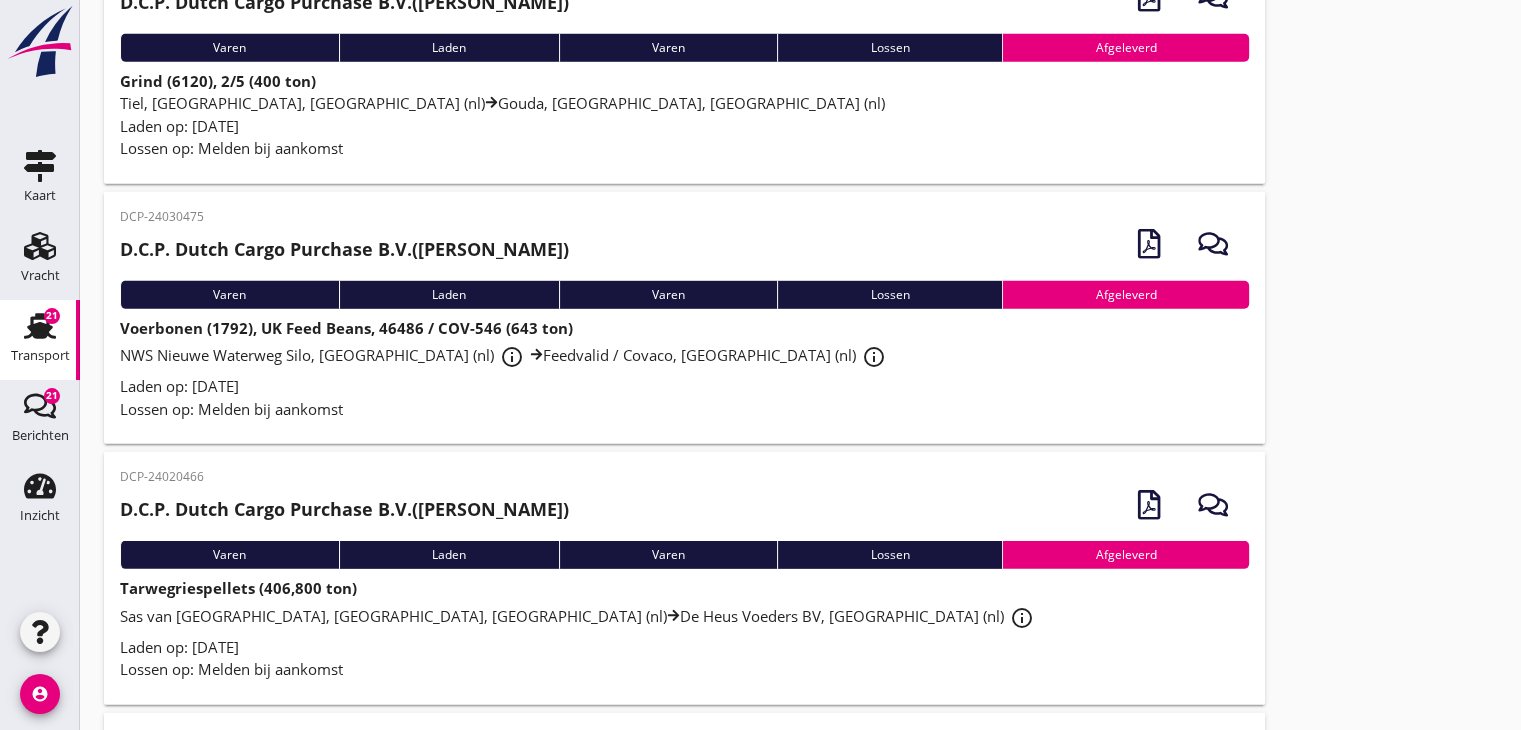 scroll, scrollTop: 5808, scrollLeft: 0, axis: vertical 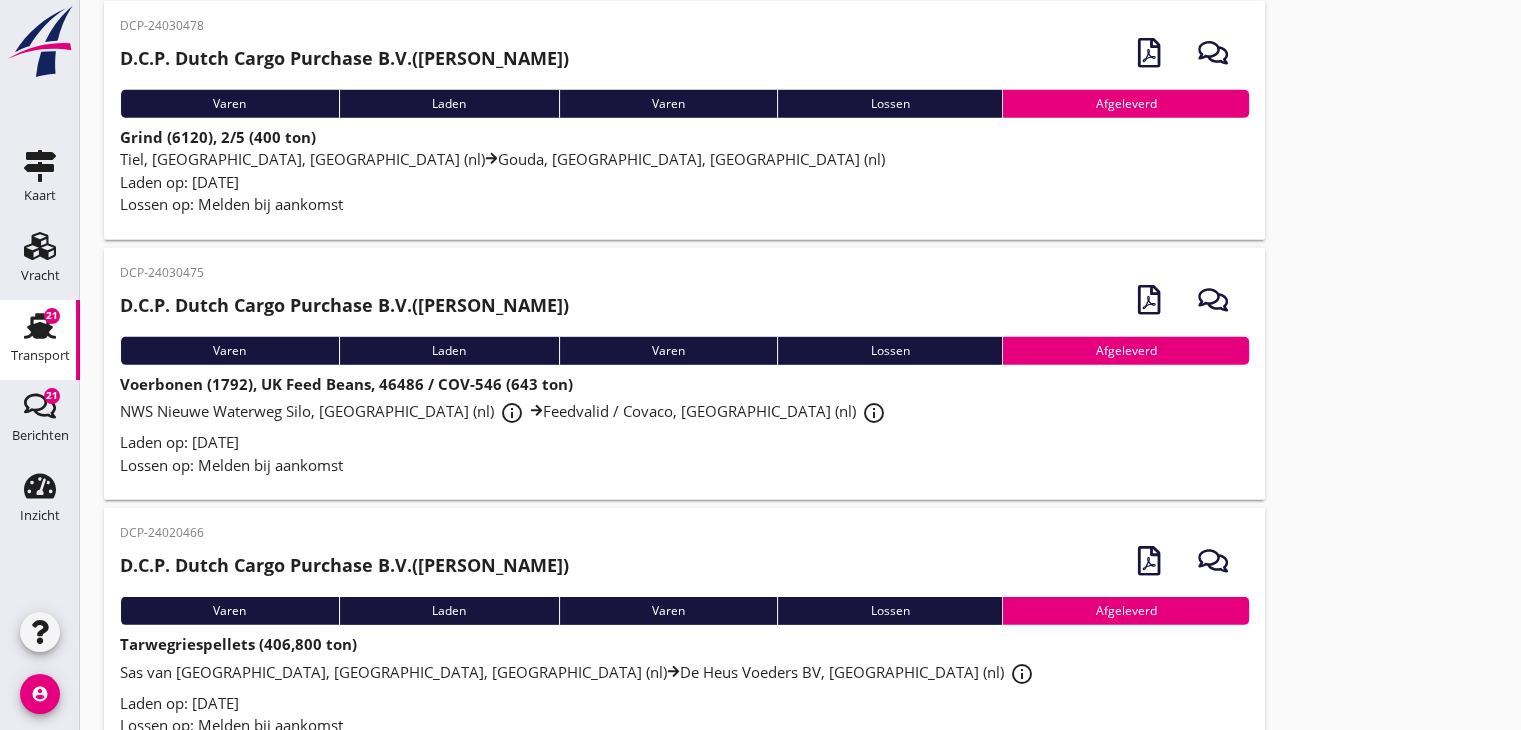 click on "Lossen op: Melden bij aankomst" at bounding box center [684, 204] 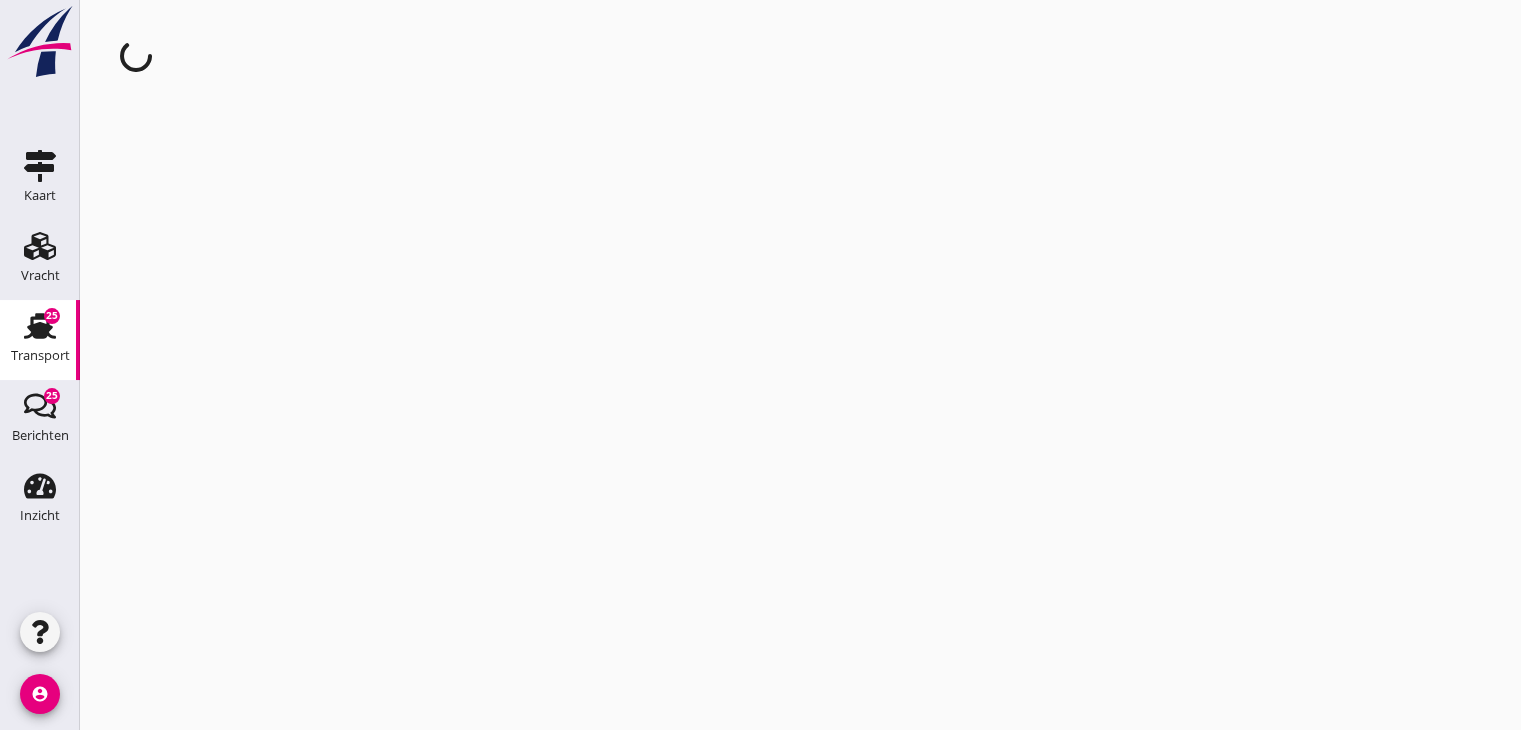 scroll, scrollTop: 0, scrollLeft: 0, axis: both 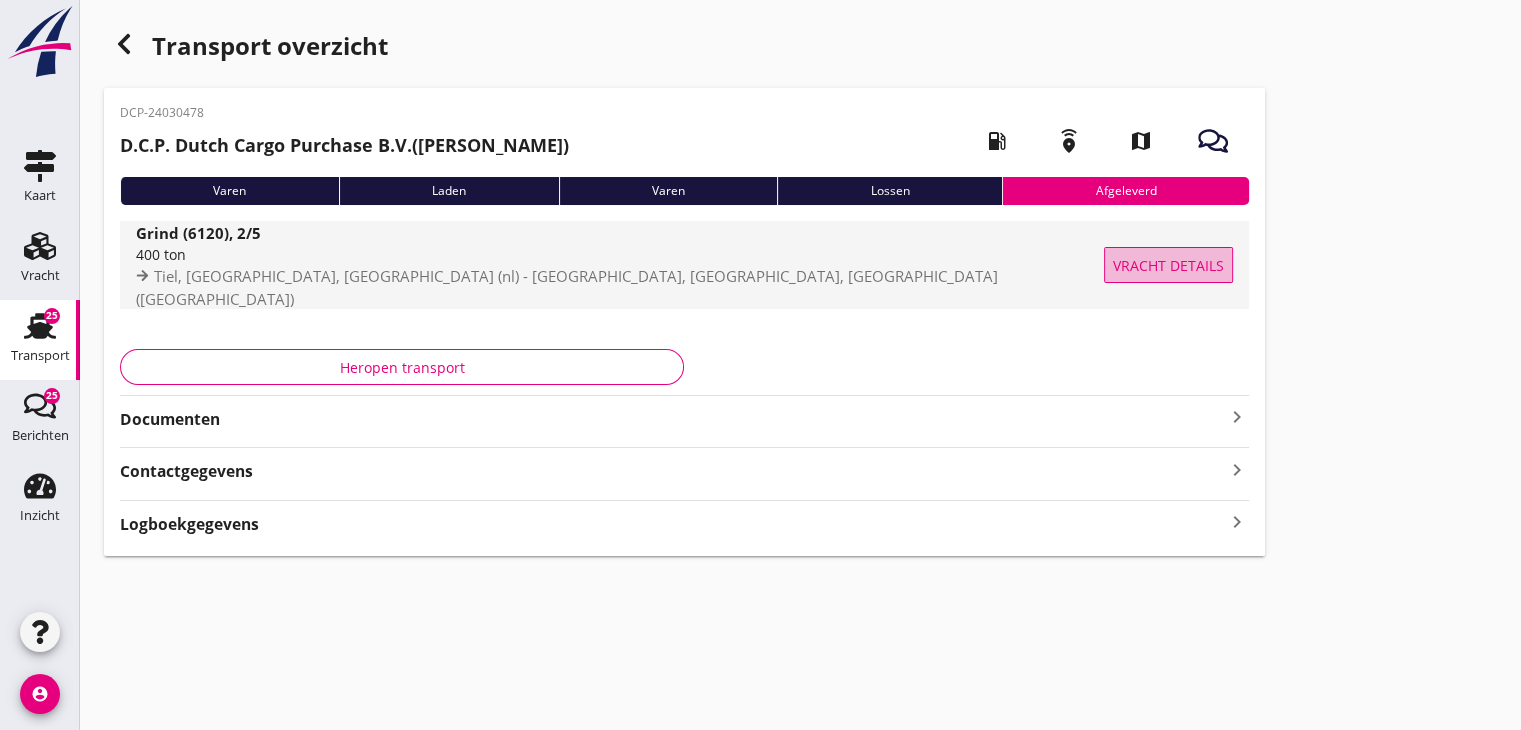 click on "Vracht details" at bounding box center (1168, 265) 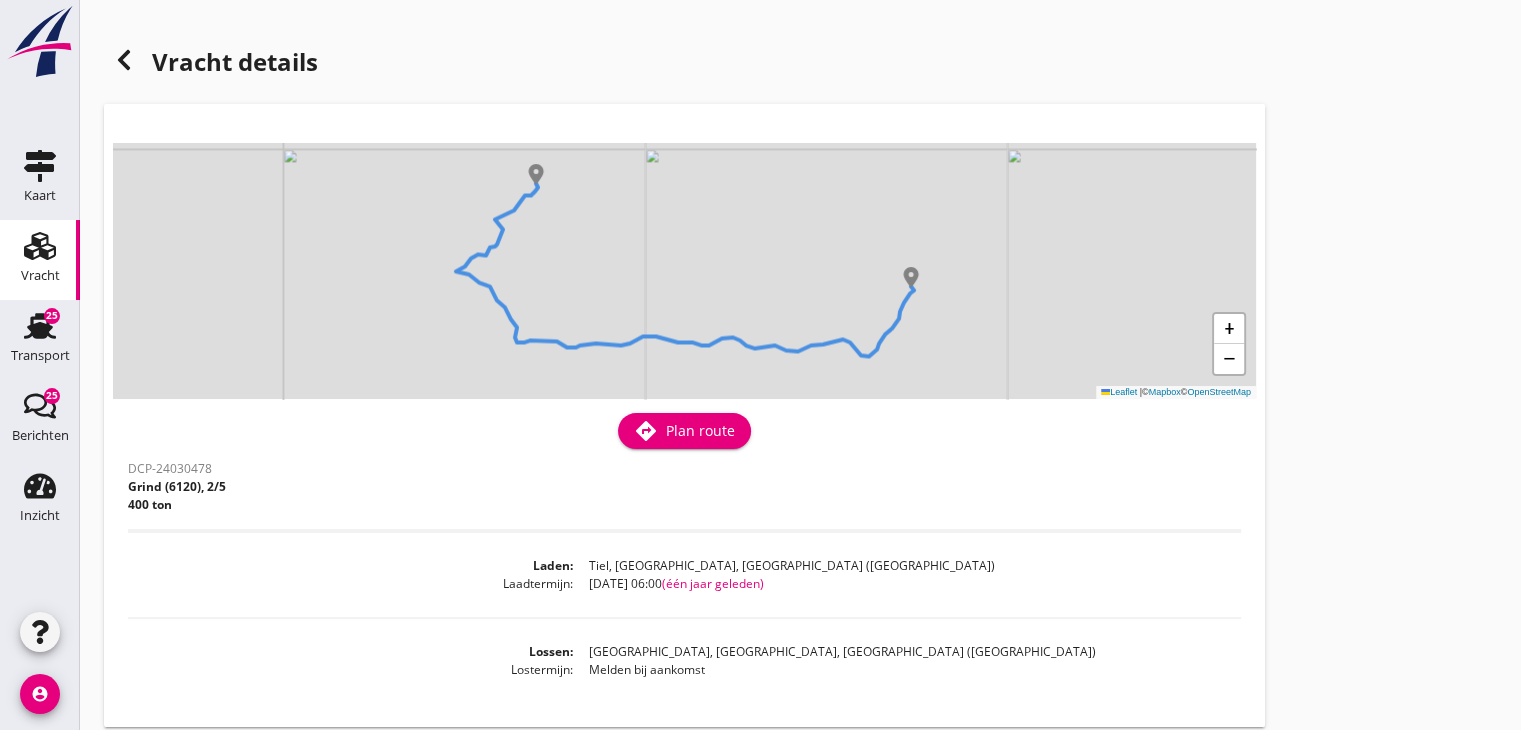 click on "Vracht details  + −  Leaflet   |  ©  Mapbox  ©  OpenStreetMap warning  Het transport heeft al een afgesloten factuur en kan niet worden verwijderd.  directions  Plan route   DCP-24030478   Grind (6120), 2/5   400 ton   Laden   Tiel, [GEOGRAPHIC_DATA], [GEOGRAPHIC_DATA]  (NL)   Laadtermijn   [DATE] 06:00   (één jaar geleden)   Lossen   Gouda, [GEOGRAPHIC_DATA], [GEOGRAPHIC_DATA]  (NL)   [PERSON_NAME] bij aankomst" at bounding box center [800, 375] 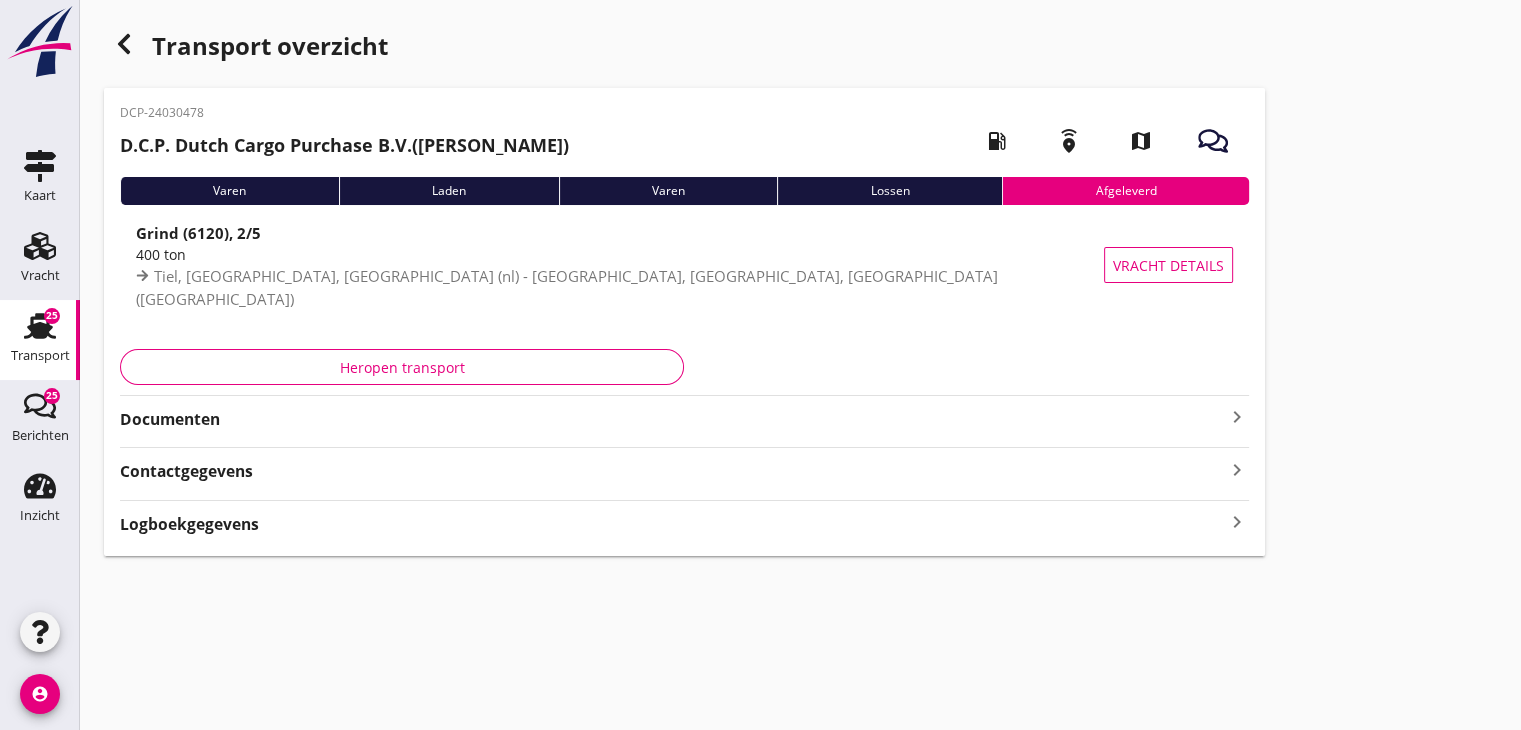 click on "Heropen transport" at bounding box center [402, 367] 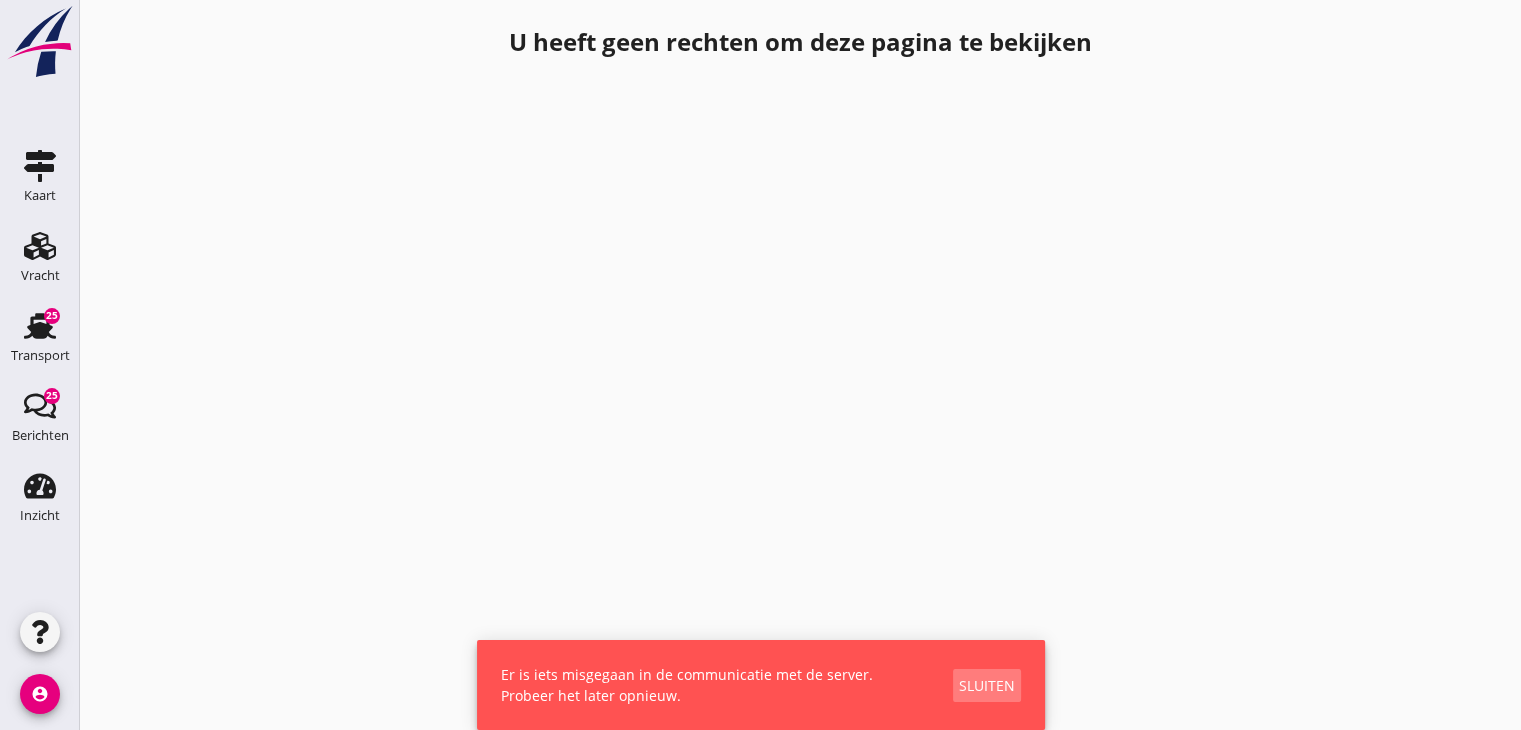 click on "Sluiten" at bounding box center [987, 685] 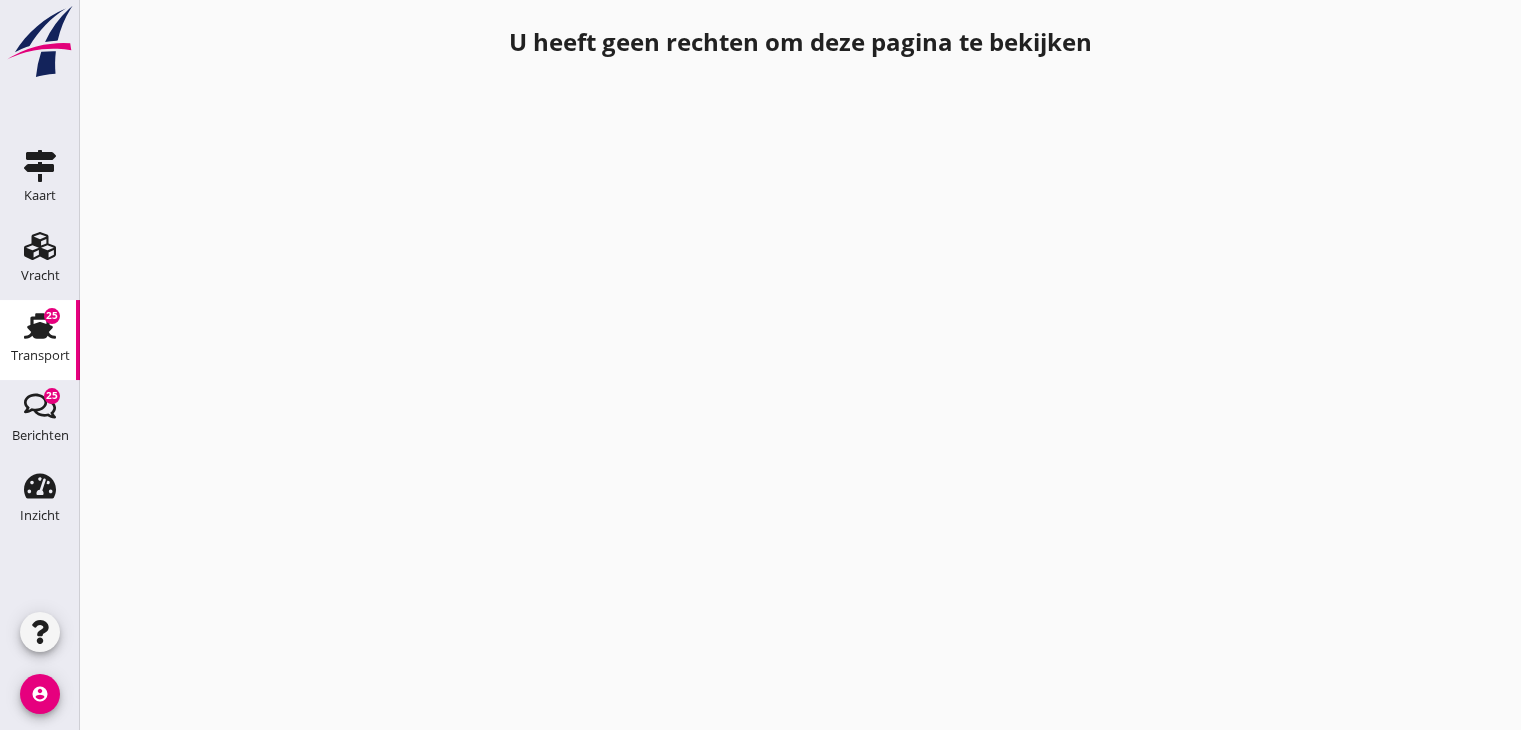 click on "Transport" 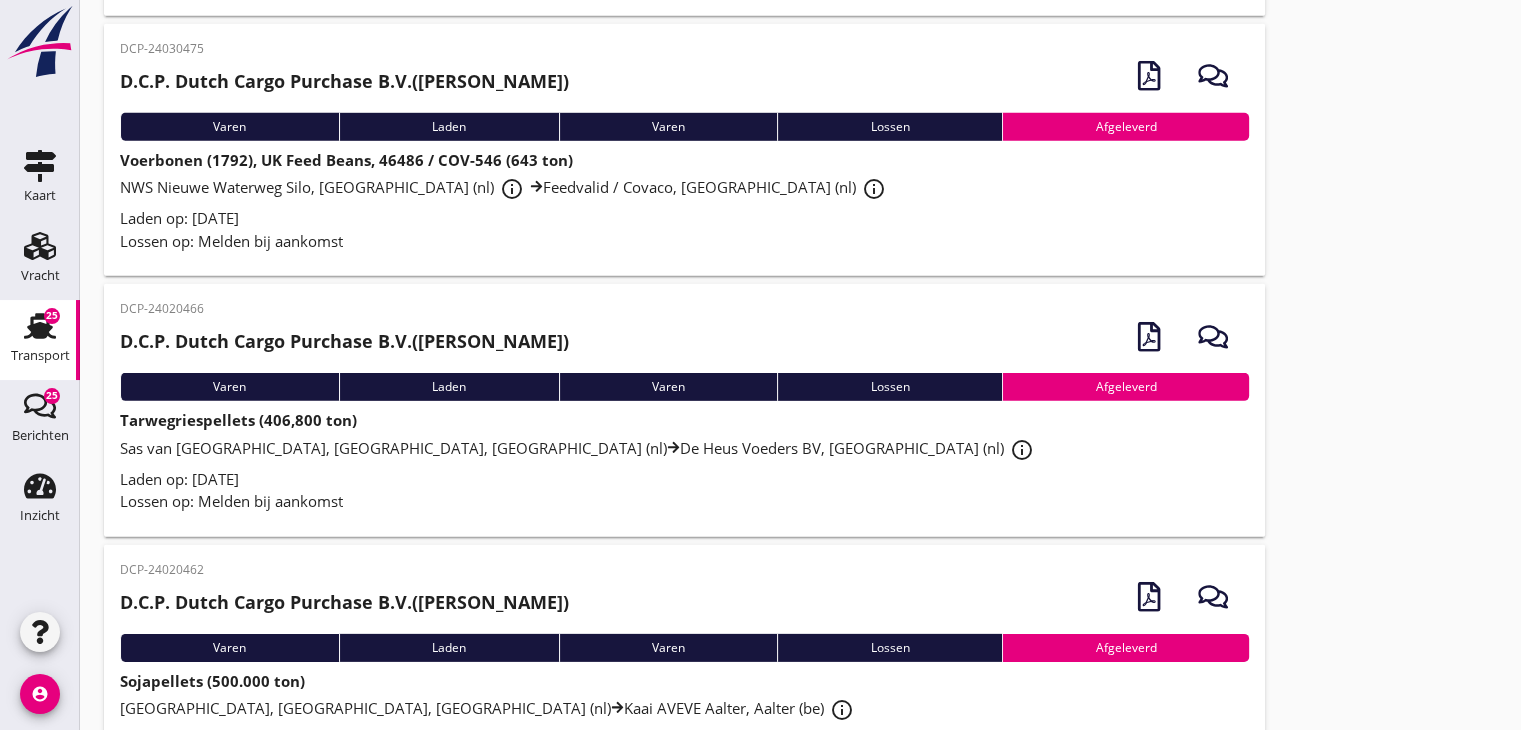 scroll, scrollTop: 6108, scrollLeft: 0, axis: vertical 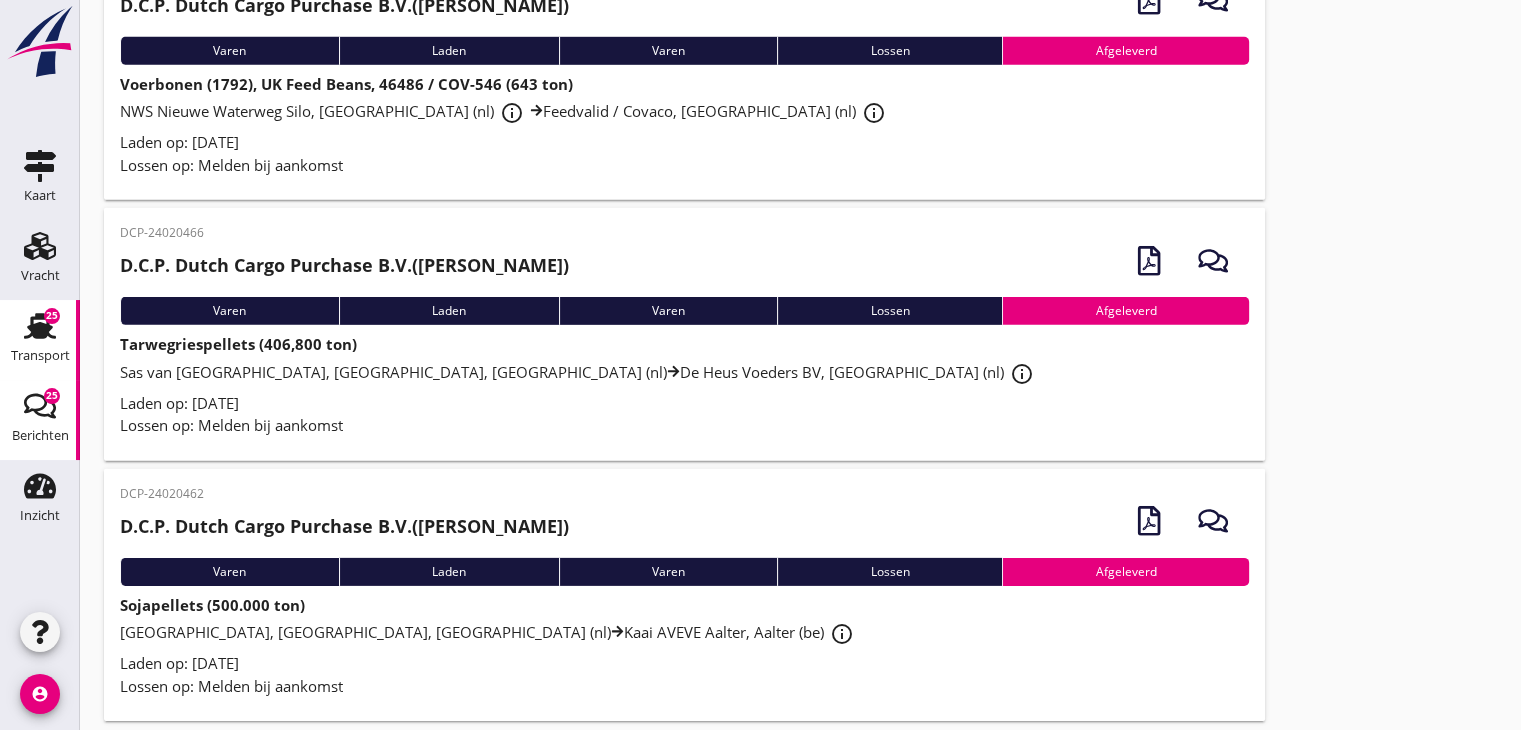 click on "Berichten" 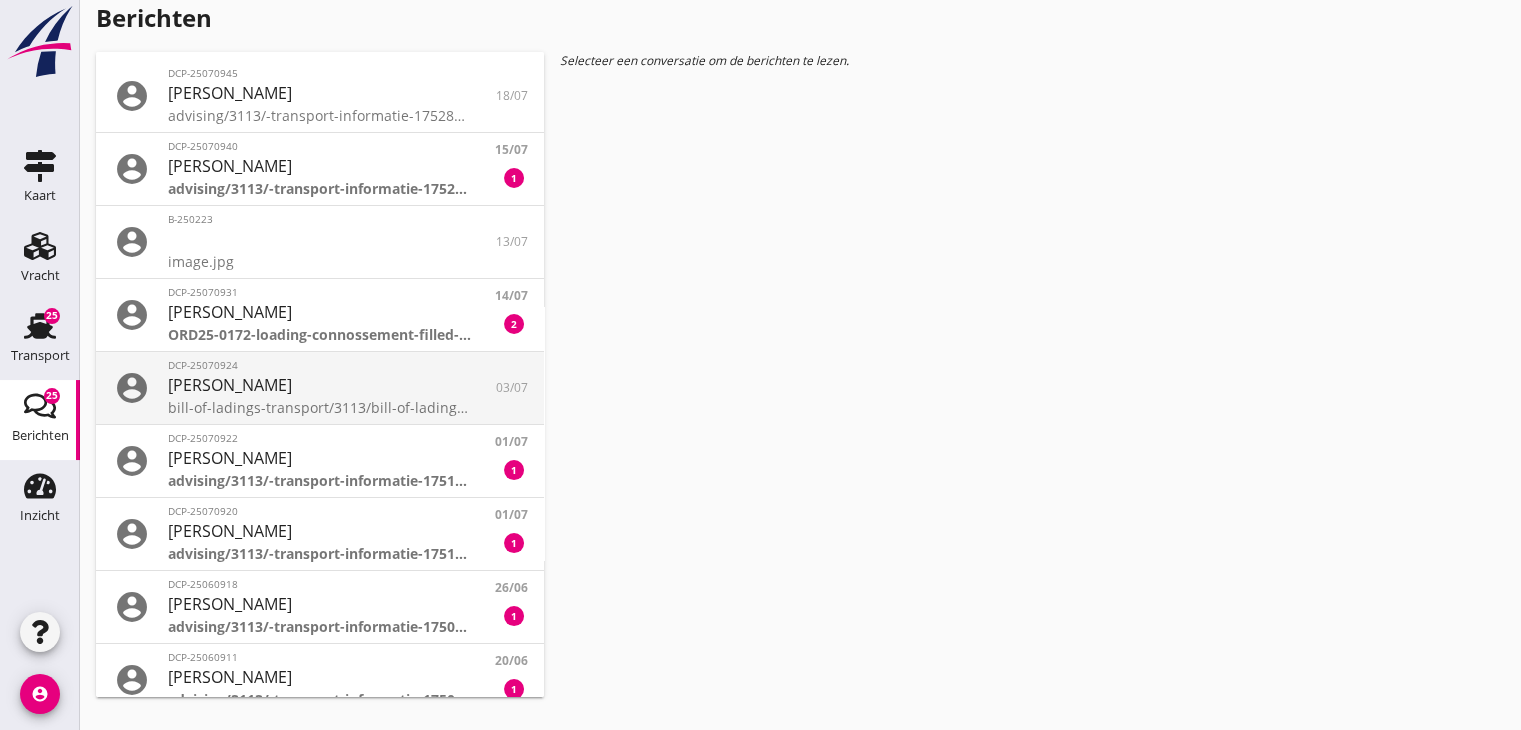 scroll, scrollTop: 0, scrollLeft: 0, axis: both 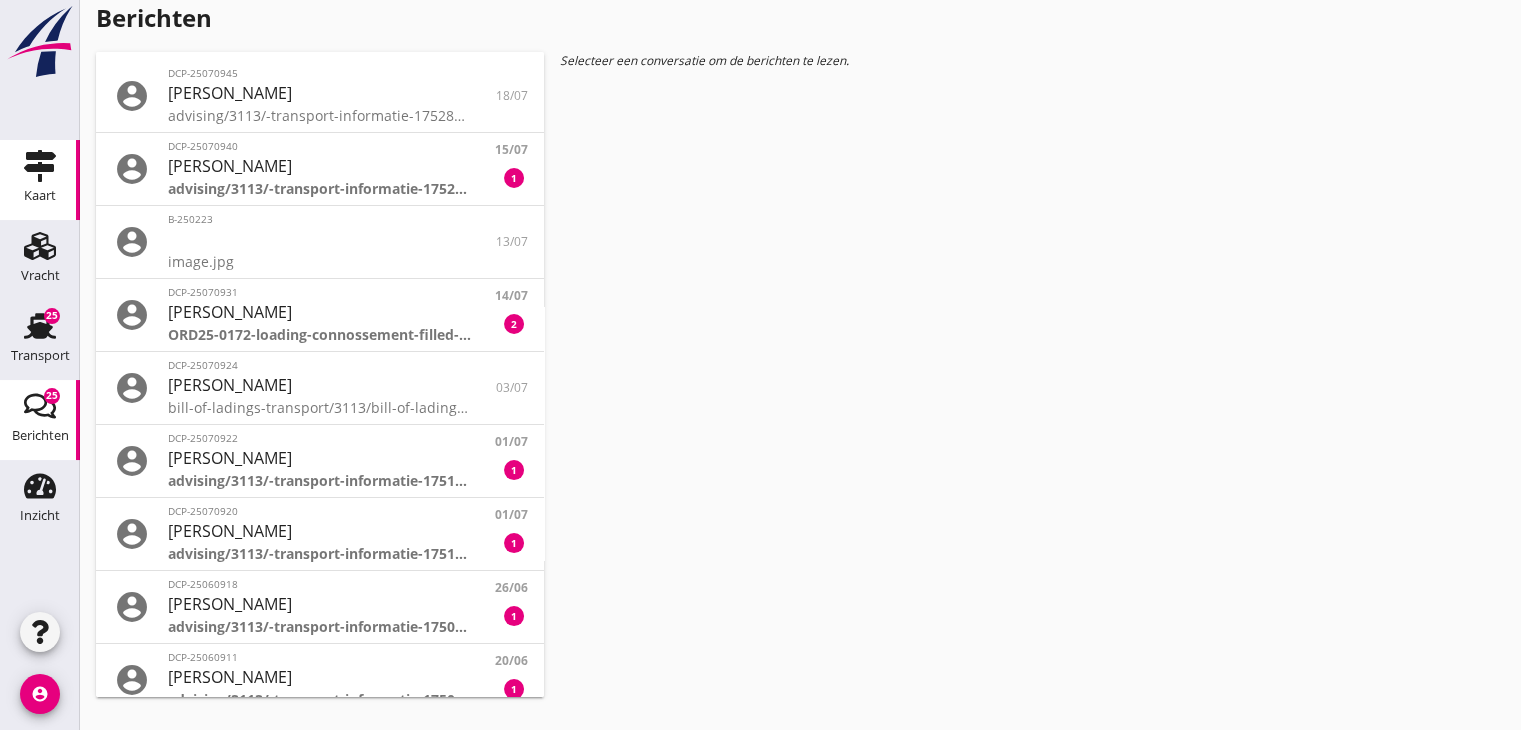 click 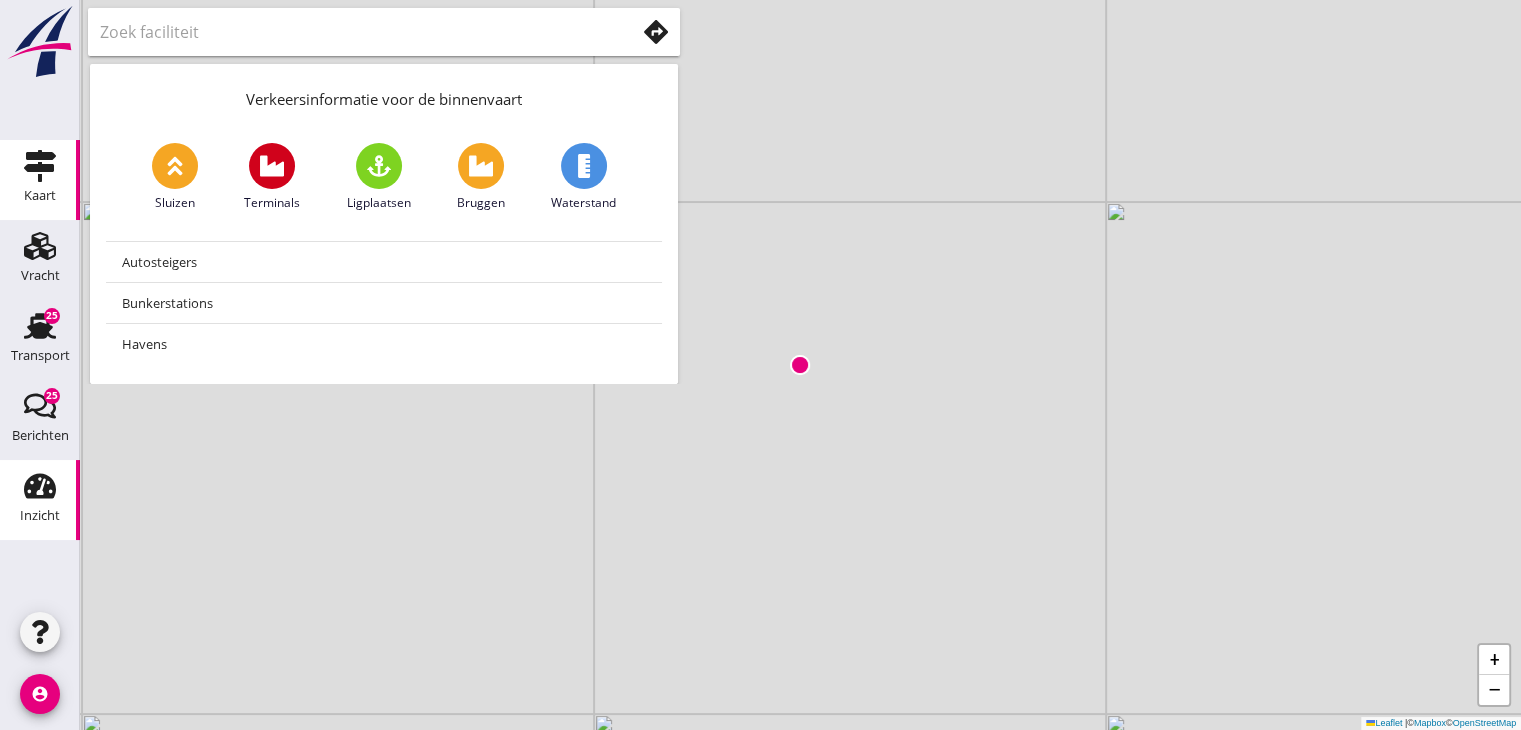 click on "Inzicht" 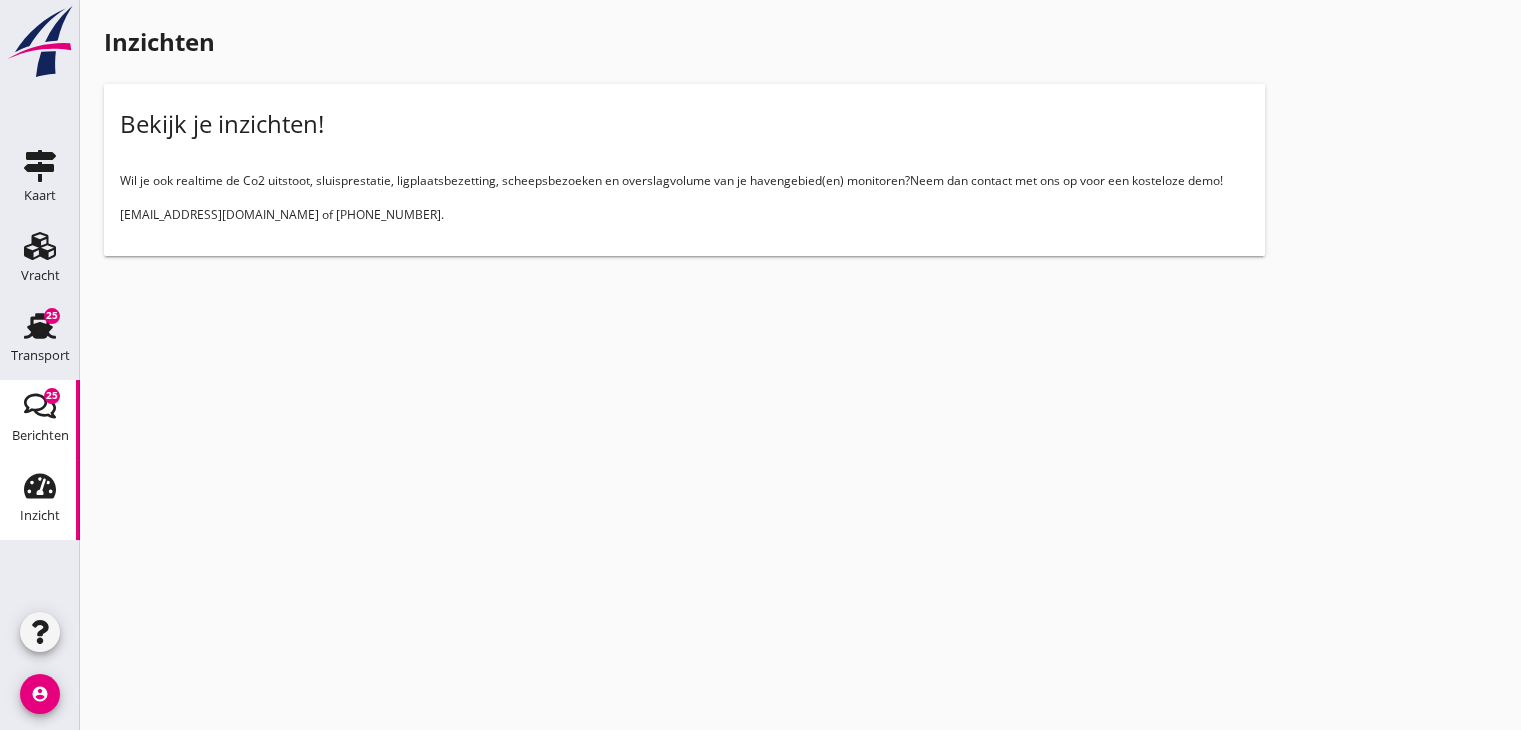 click on "Berichten" at bounding box center [40, 435] 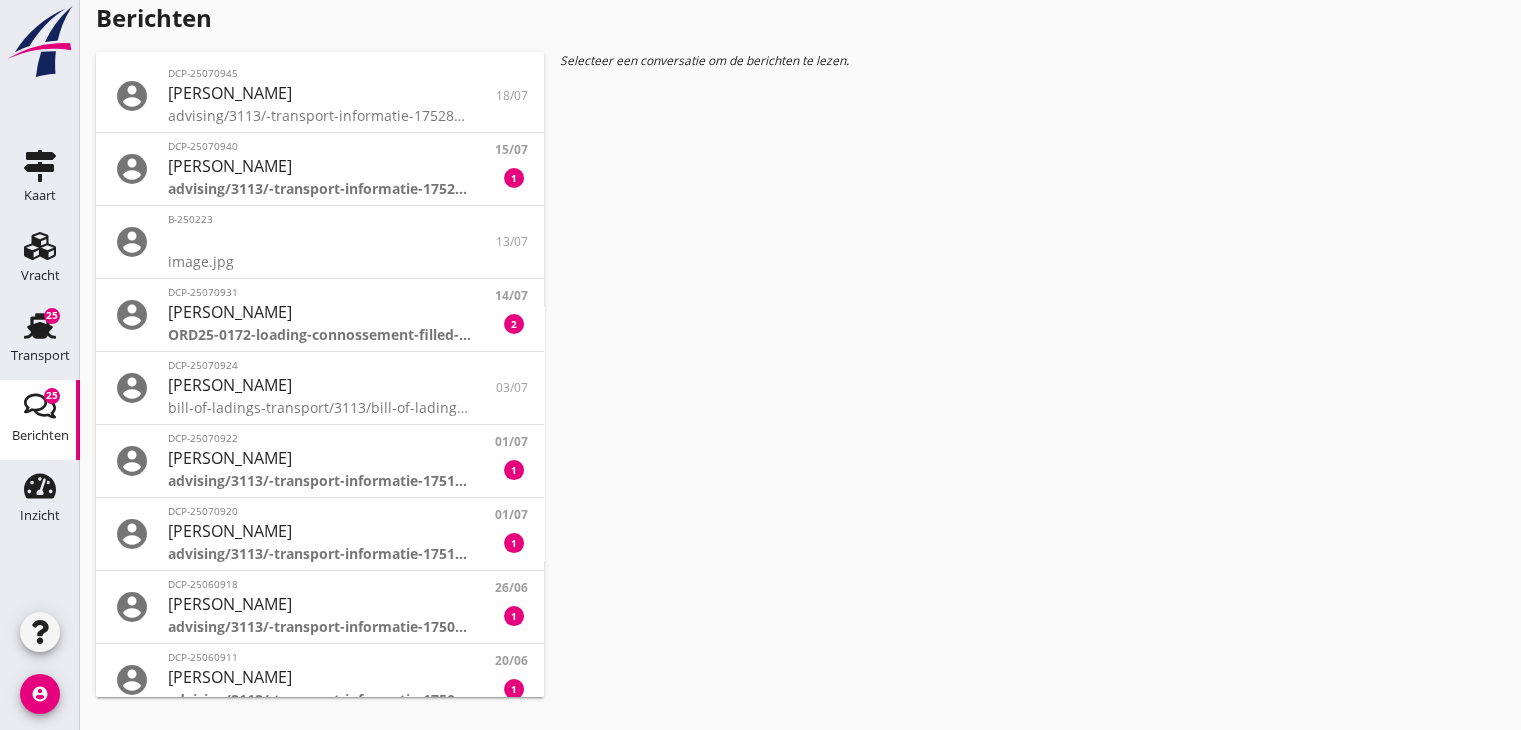 click on "account_circle" at bounding box center [40, 694] 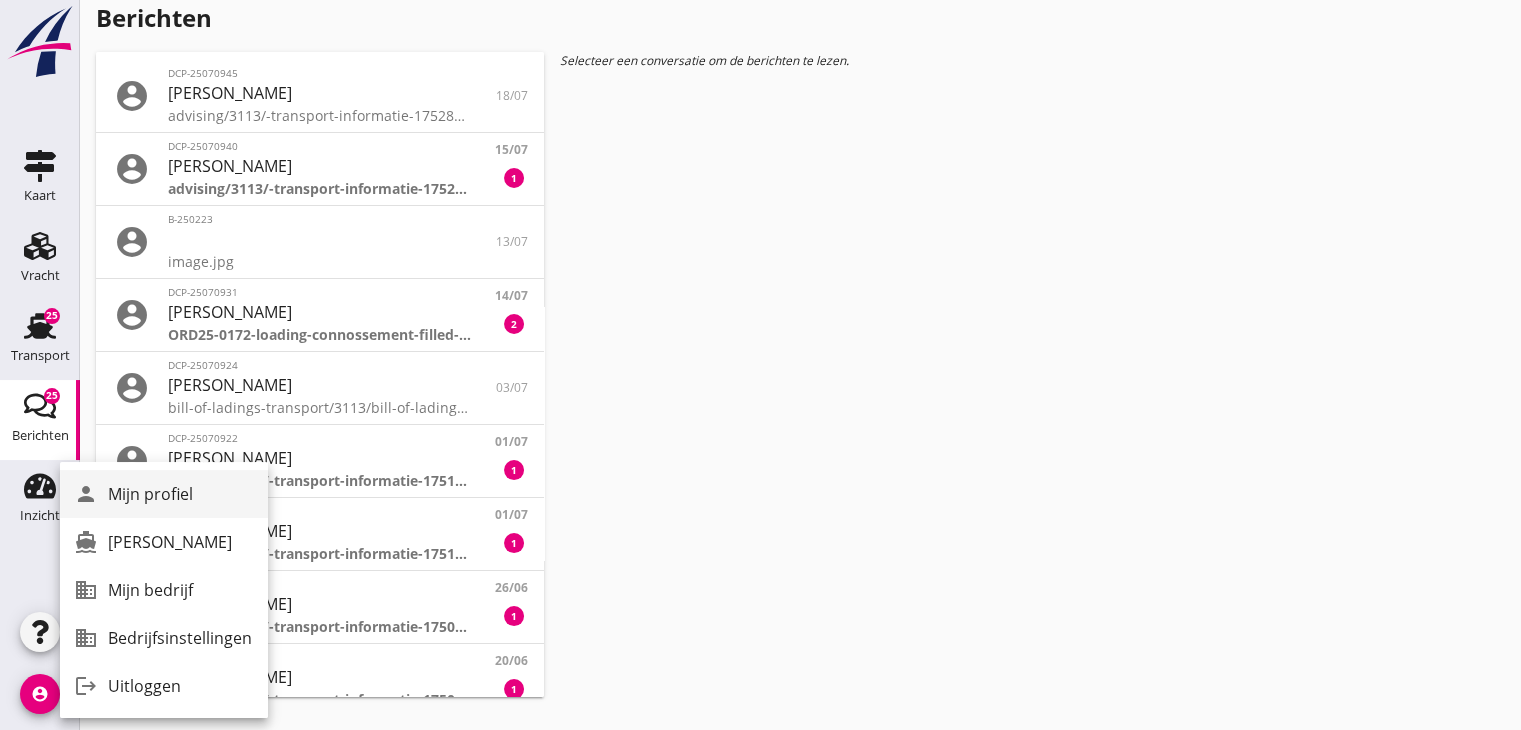 click on "Mijn profiel" at bounding box center [180, 494] 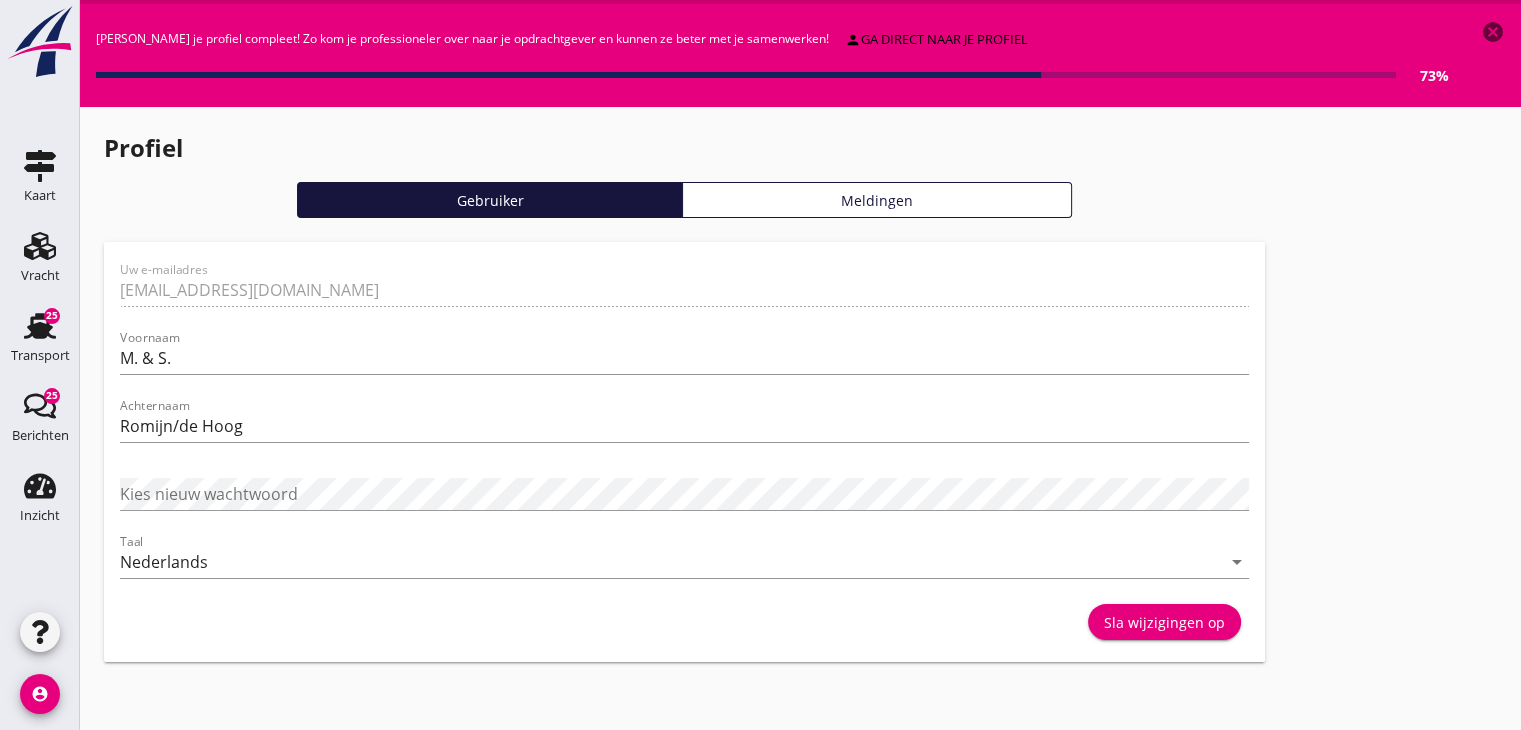 click on "Meldingen" at bounding box center (877, 200) 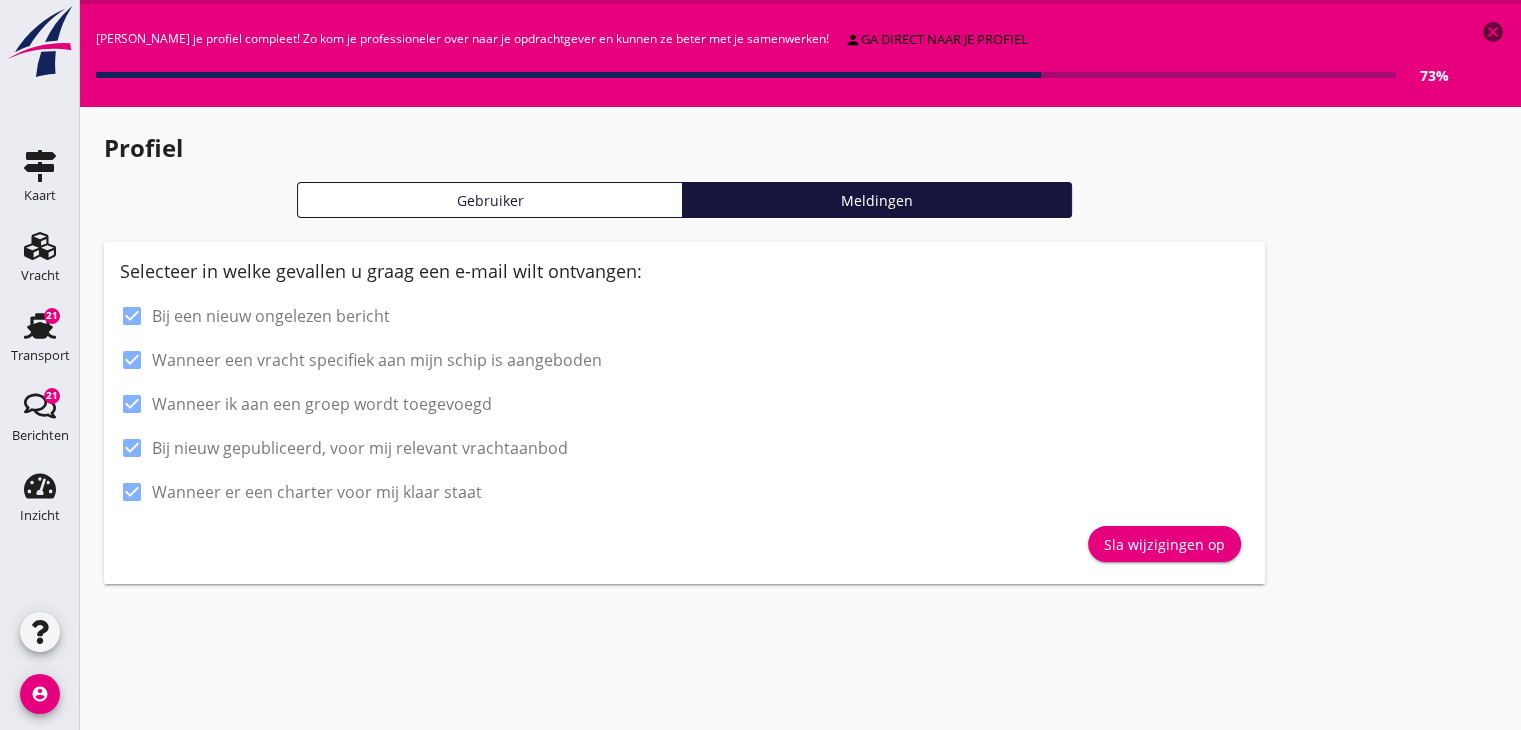 drag, startPoint x: 467, startPoint y: 196, endPoint x: 473, endPoint y: 205, distance: 10.816654 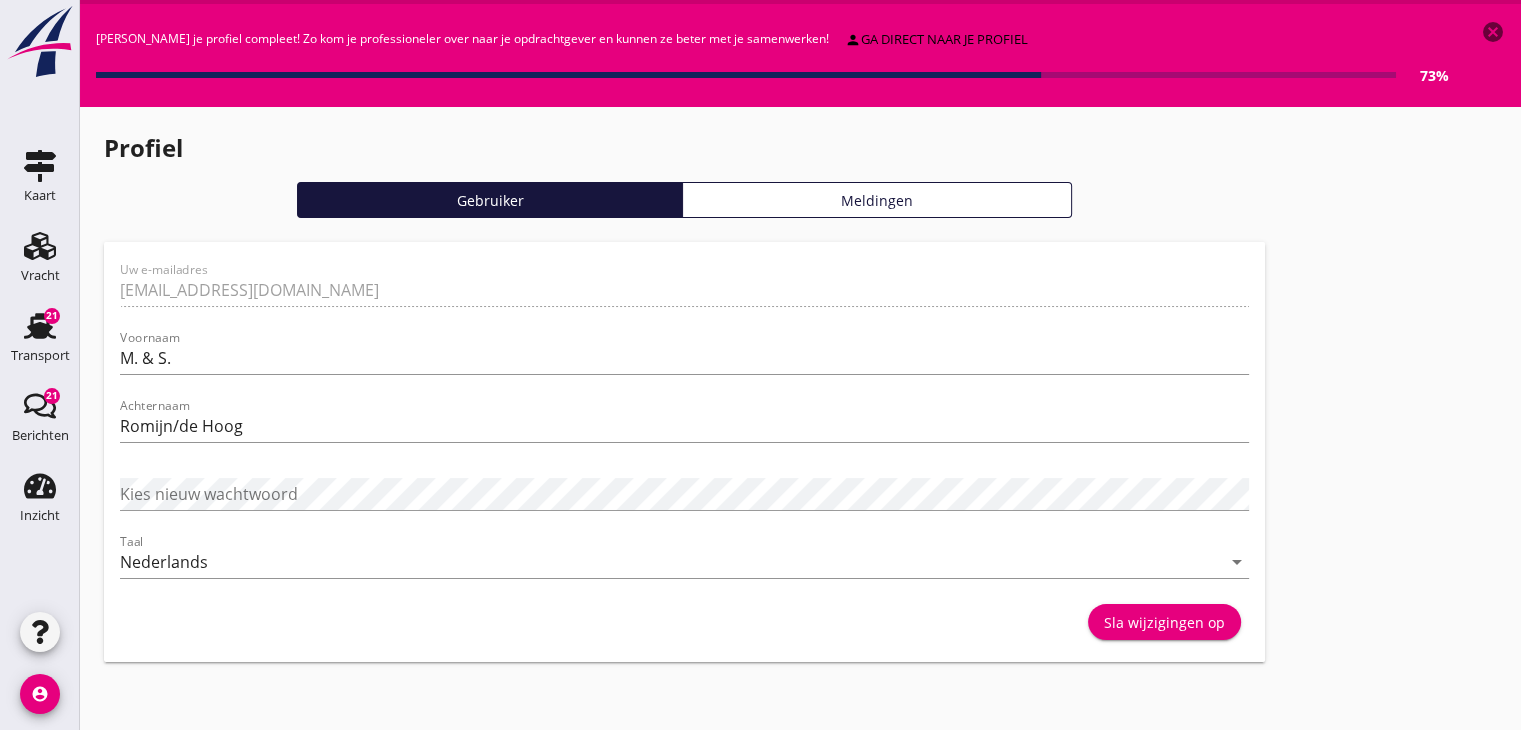 click on "person  ga direct naar je profiel" at bounding box center [936, 40] 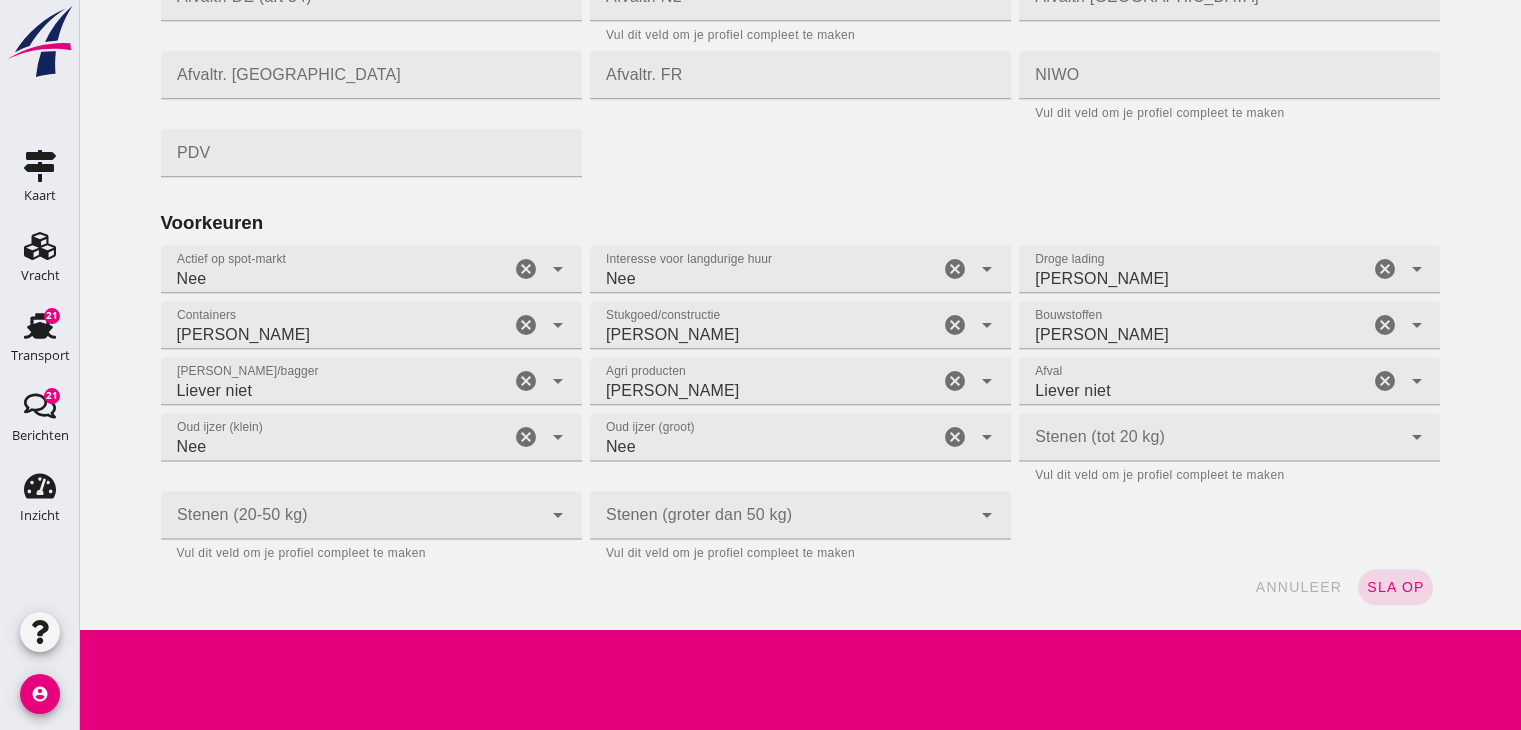 scroll, scrollTop: 212, scrollLeft: 0, axis: vertical 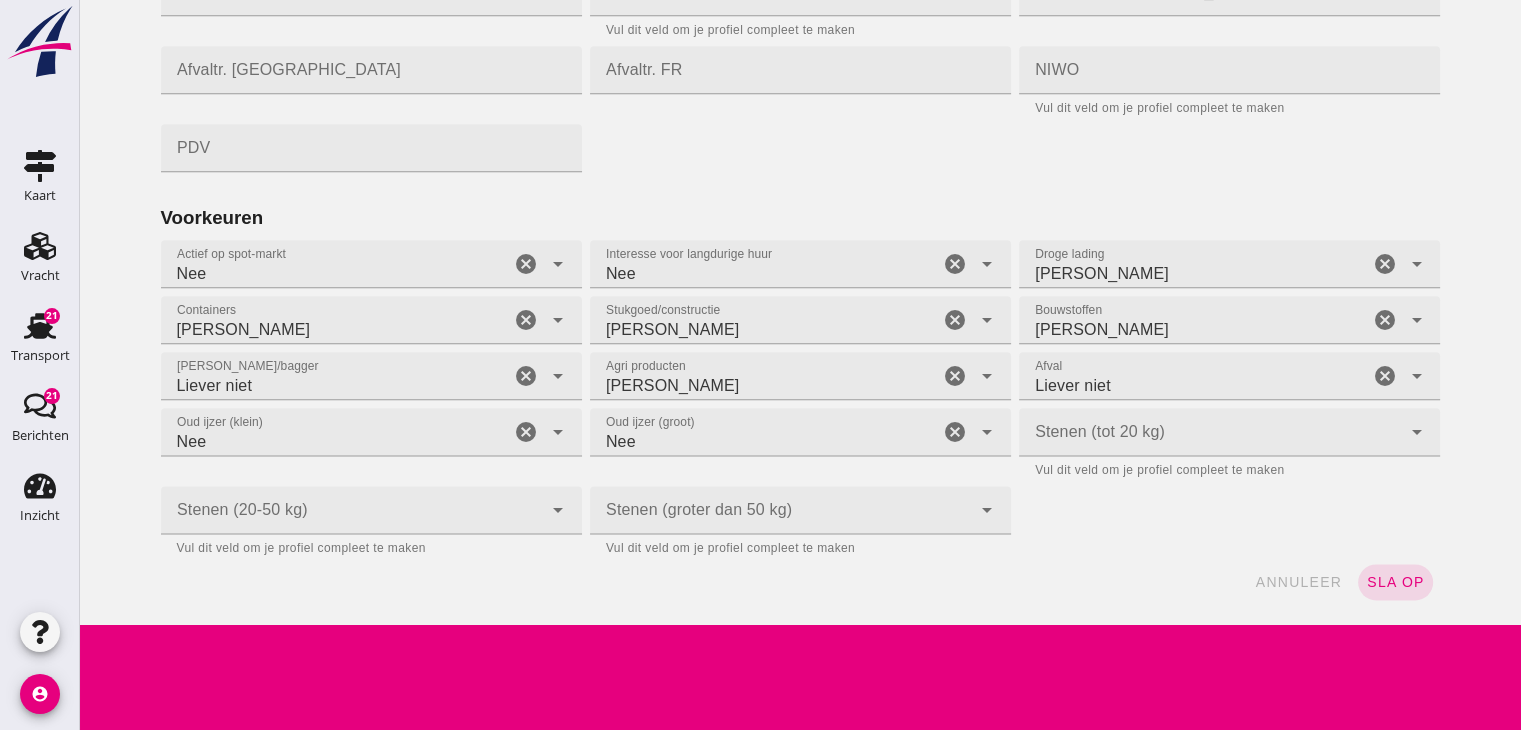 click 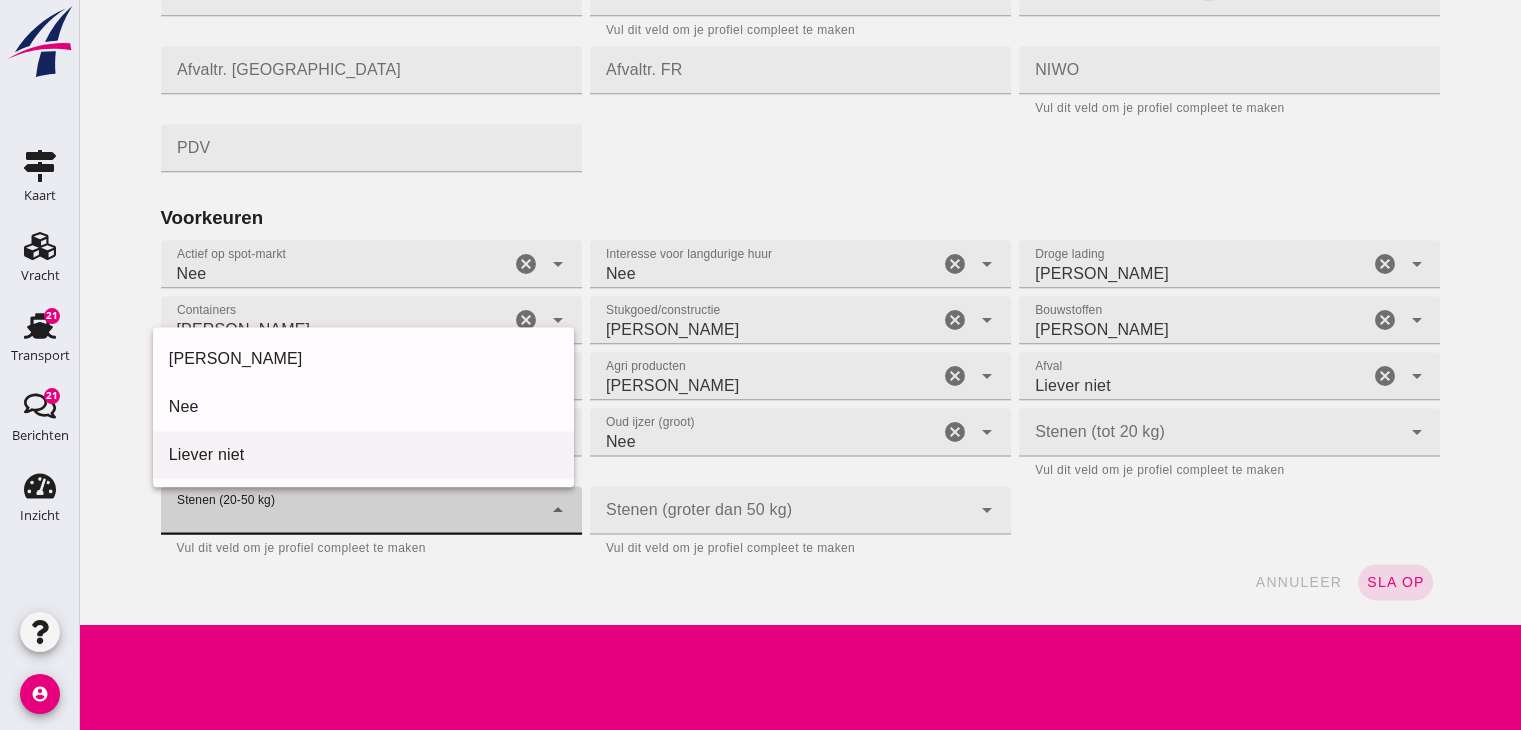 click on "Liever niet" at bounding box center [363, 455] 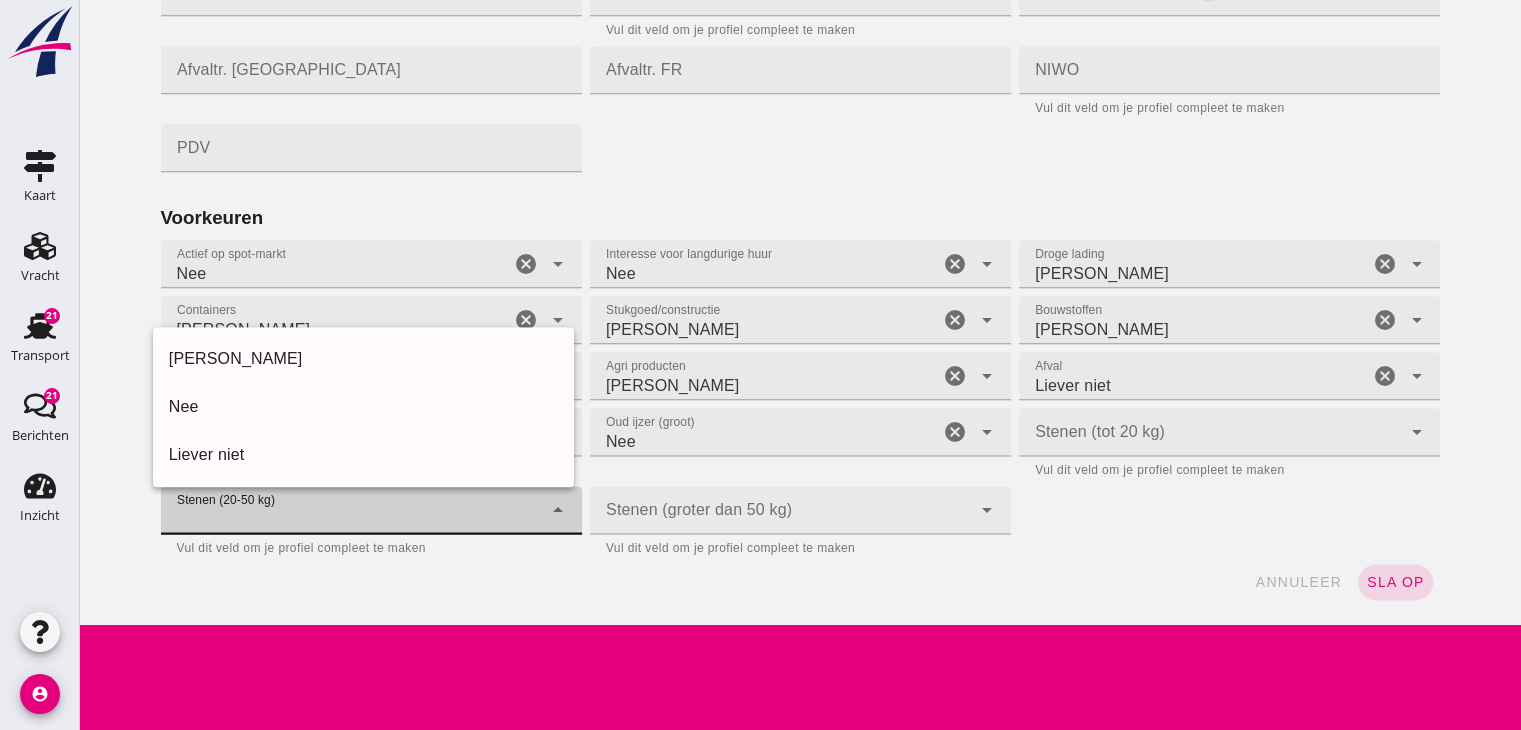 type on "prefer_not" 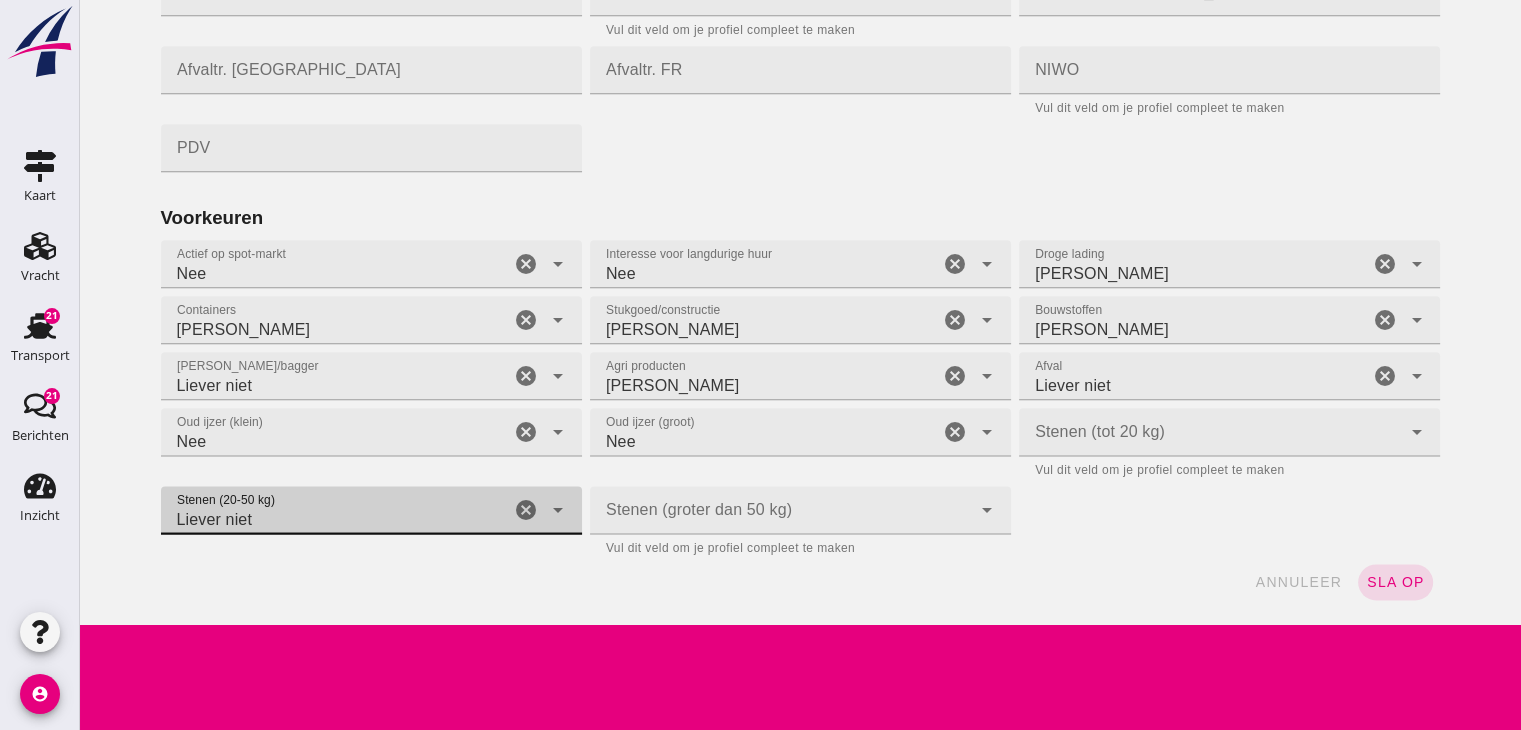 click on "cancel" 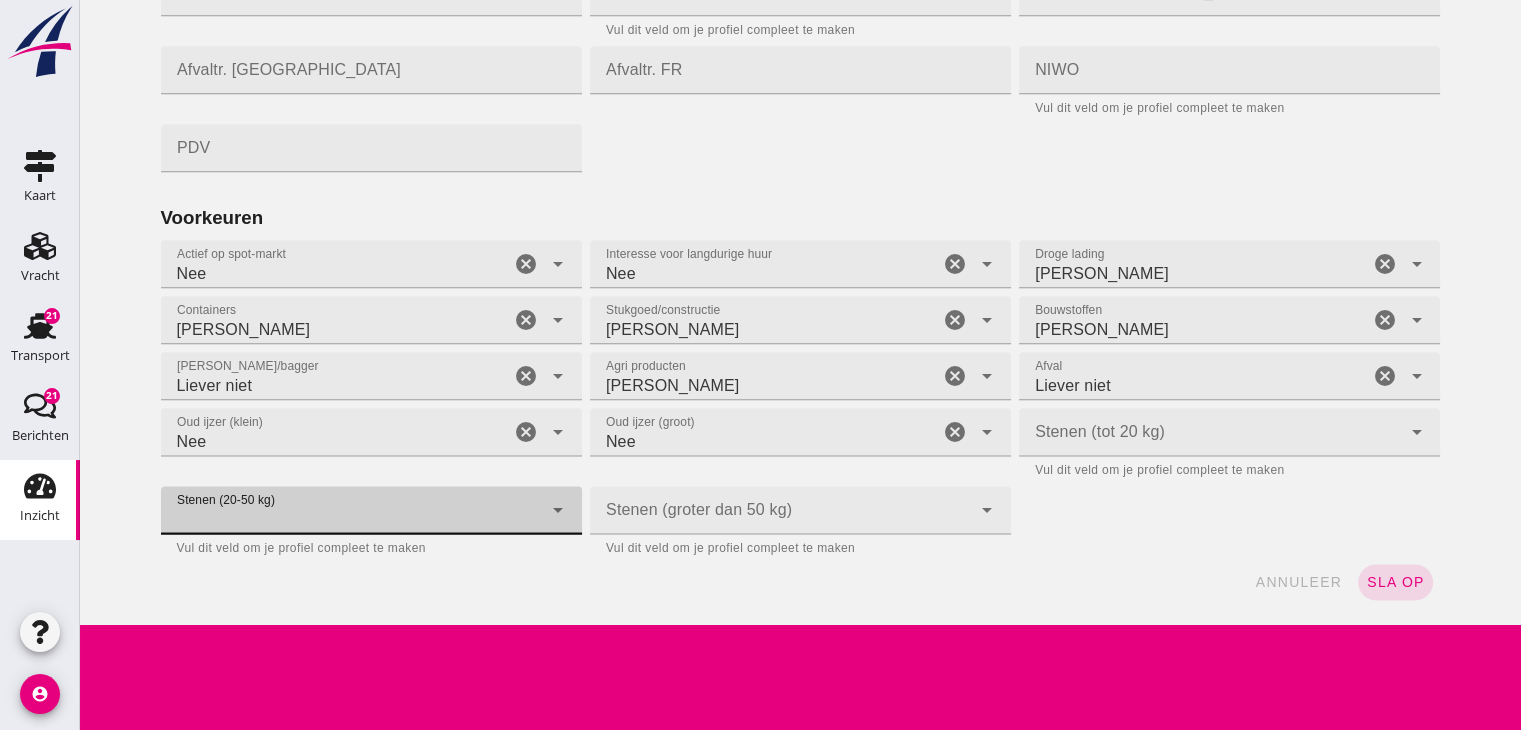 click on "Inzicht" 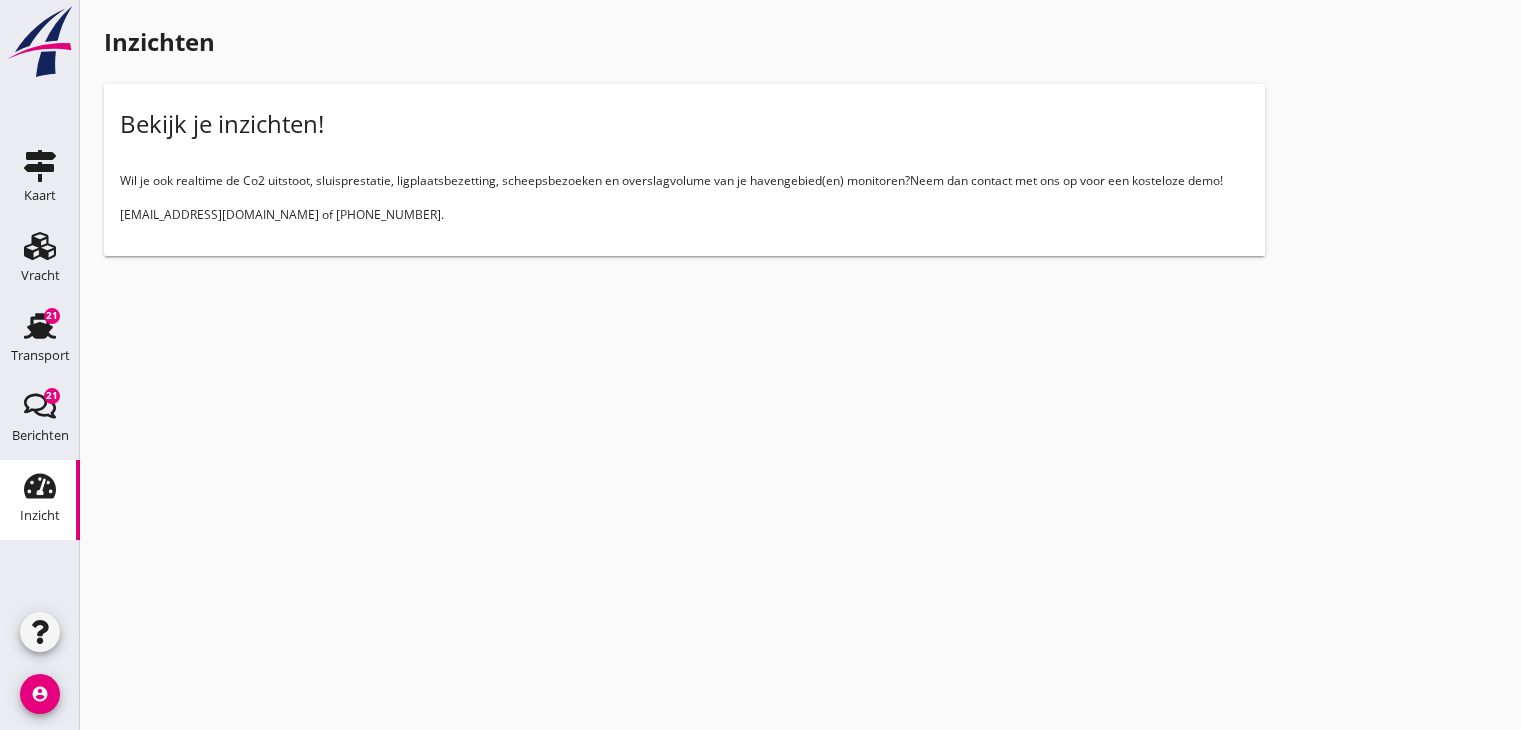 scroll, scrollTop: 0, scrollLeft: 0, axis: both 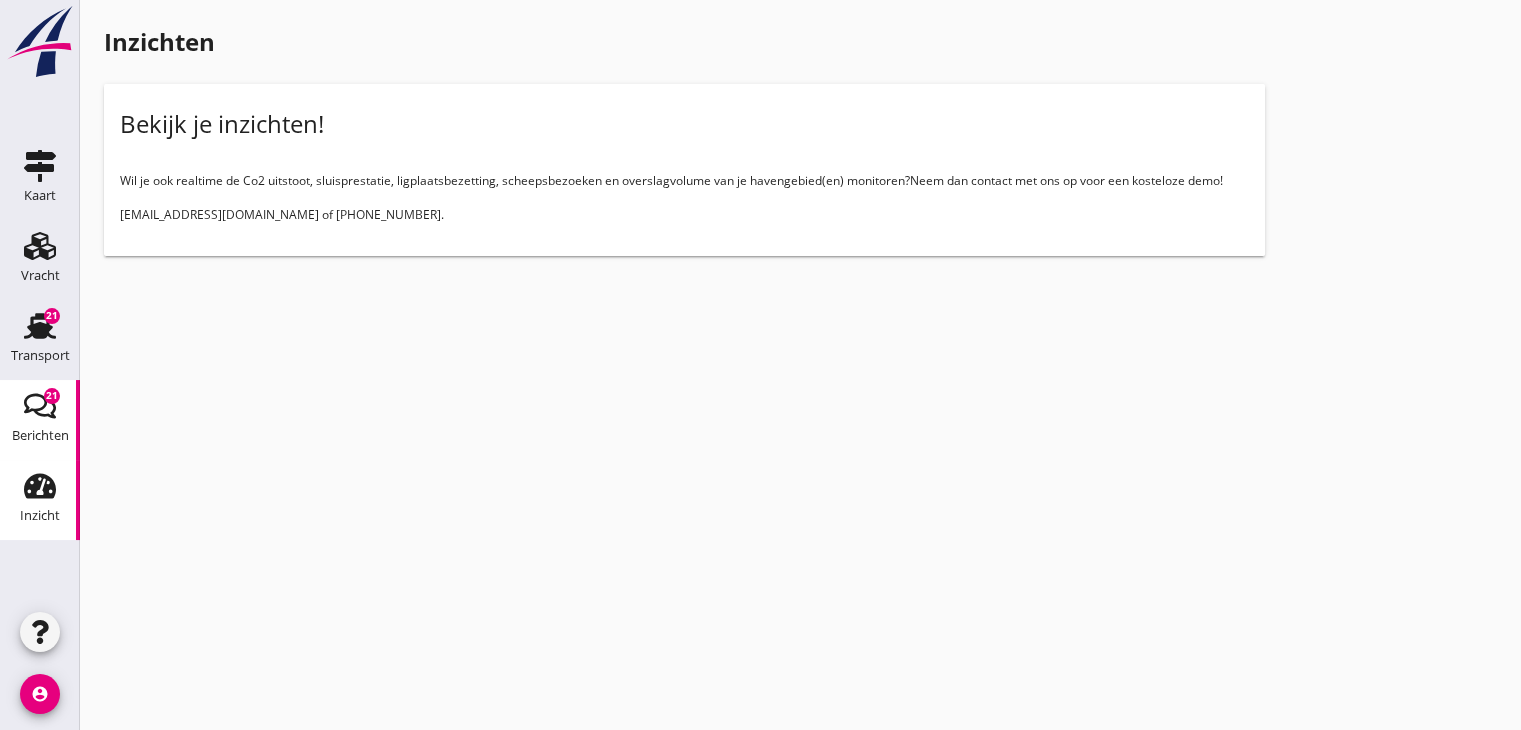click on "Berichten" at bounding box center [40, 406] 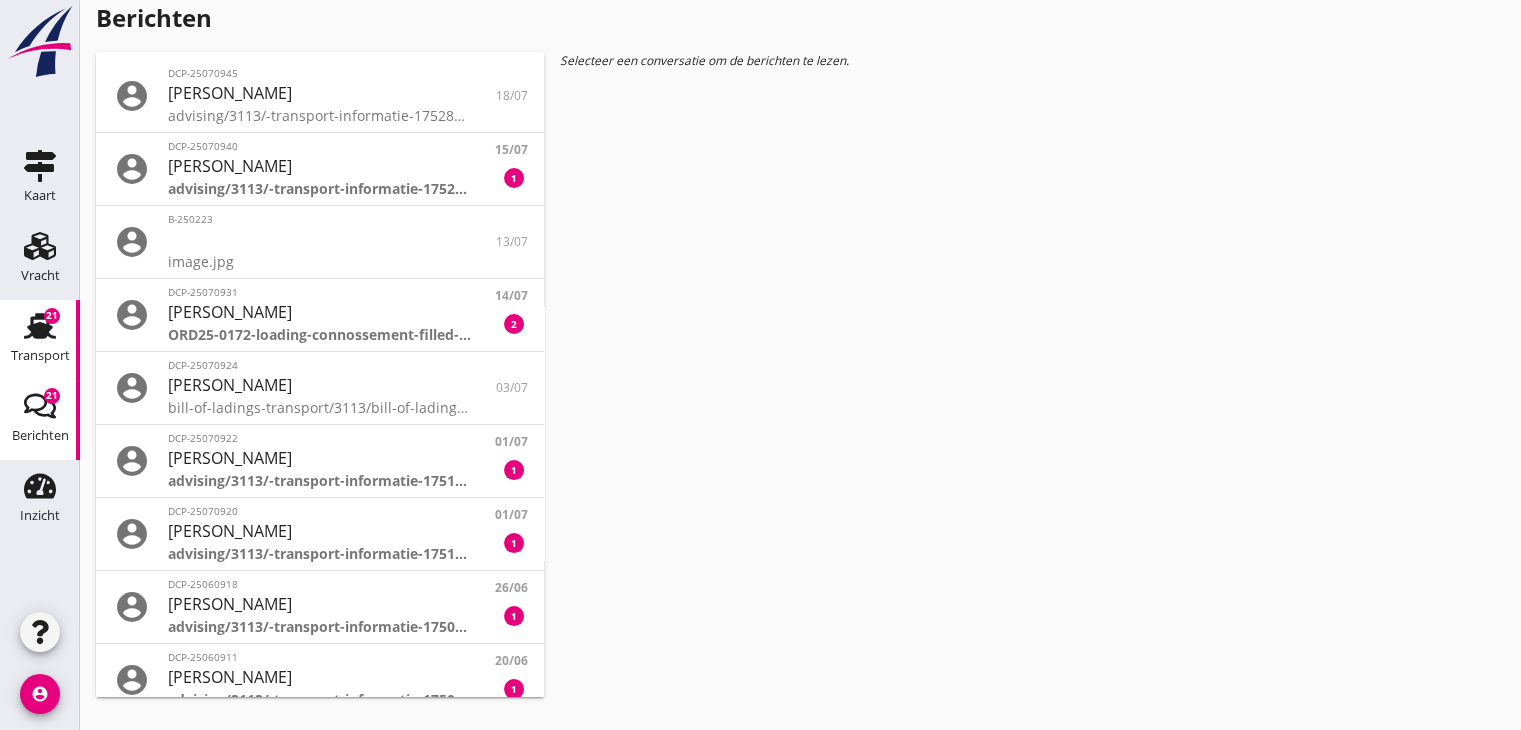 click on "Transport" at bounding box center (40, 355) 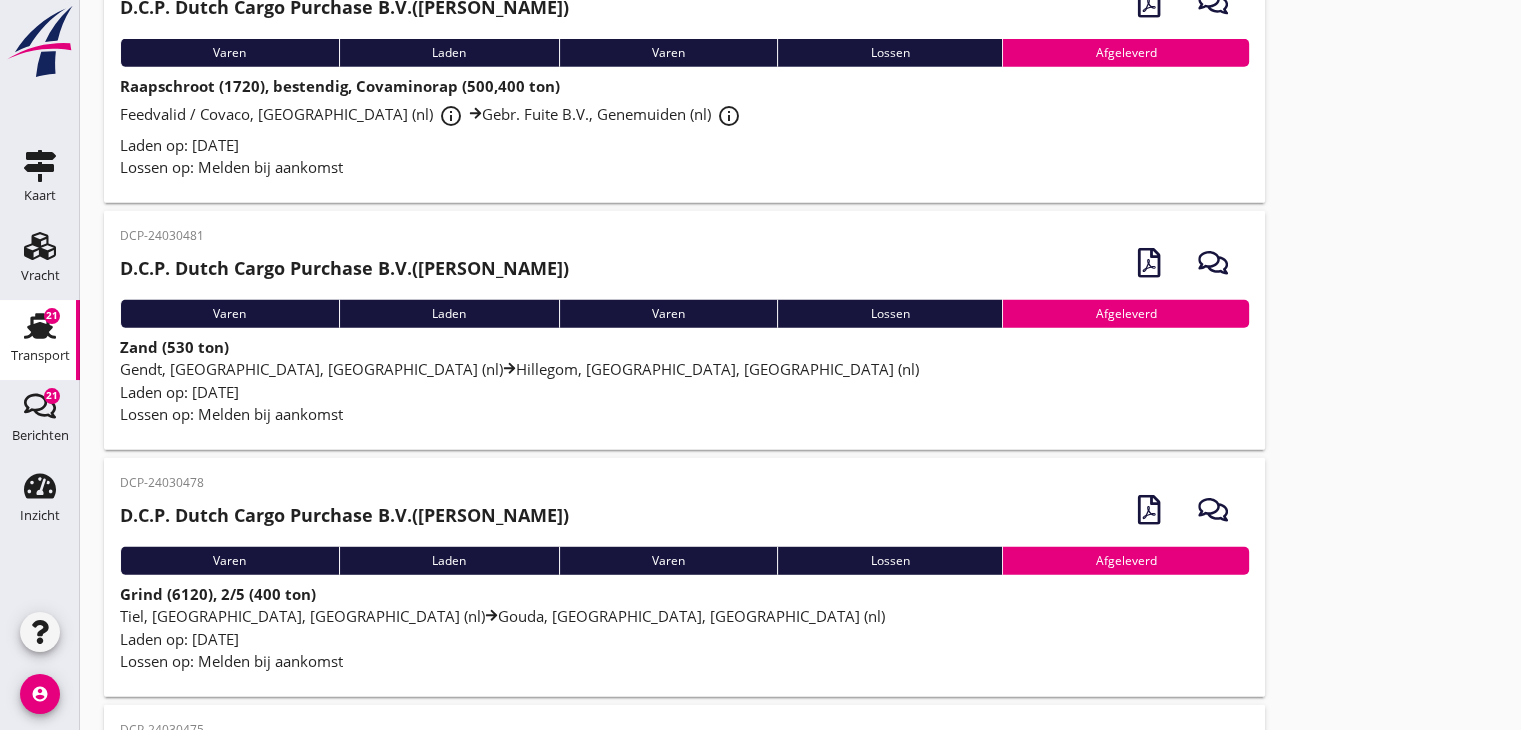 scroll, scrollTop: 5636, scrollLeft: 0, axis: vertical 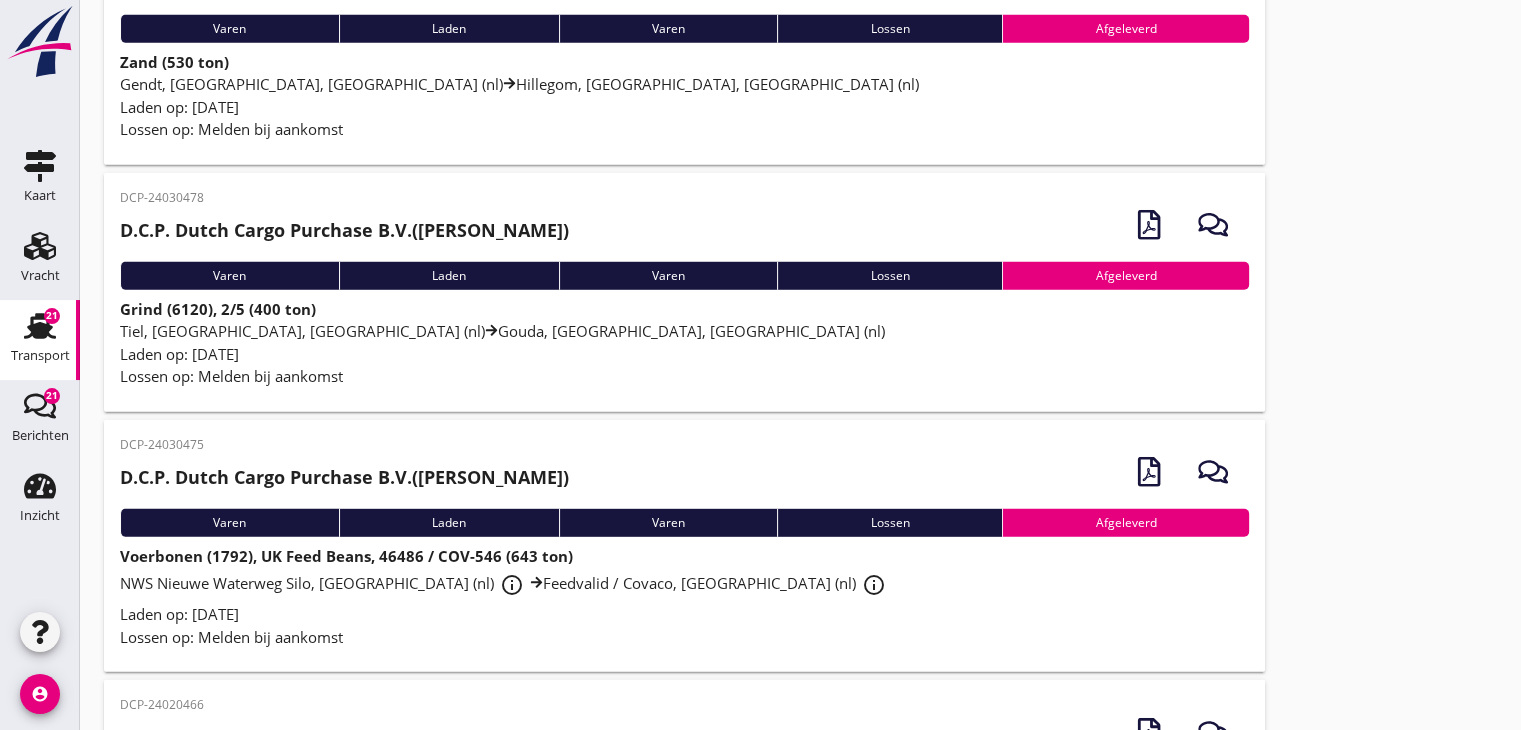 click on "Laden op: [DATE]" at bounding box center (684, 354) 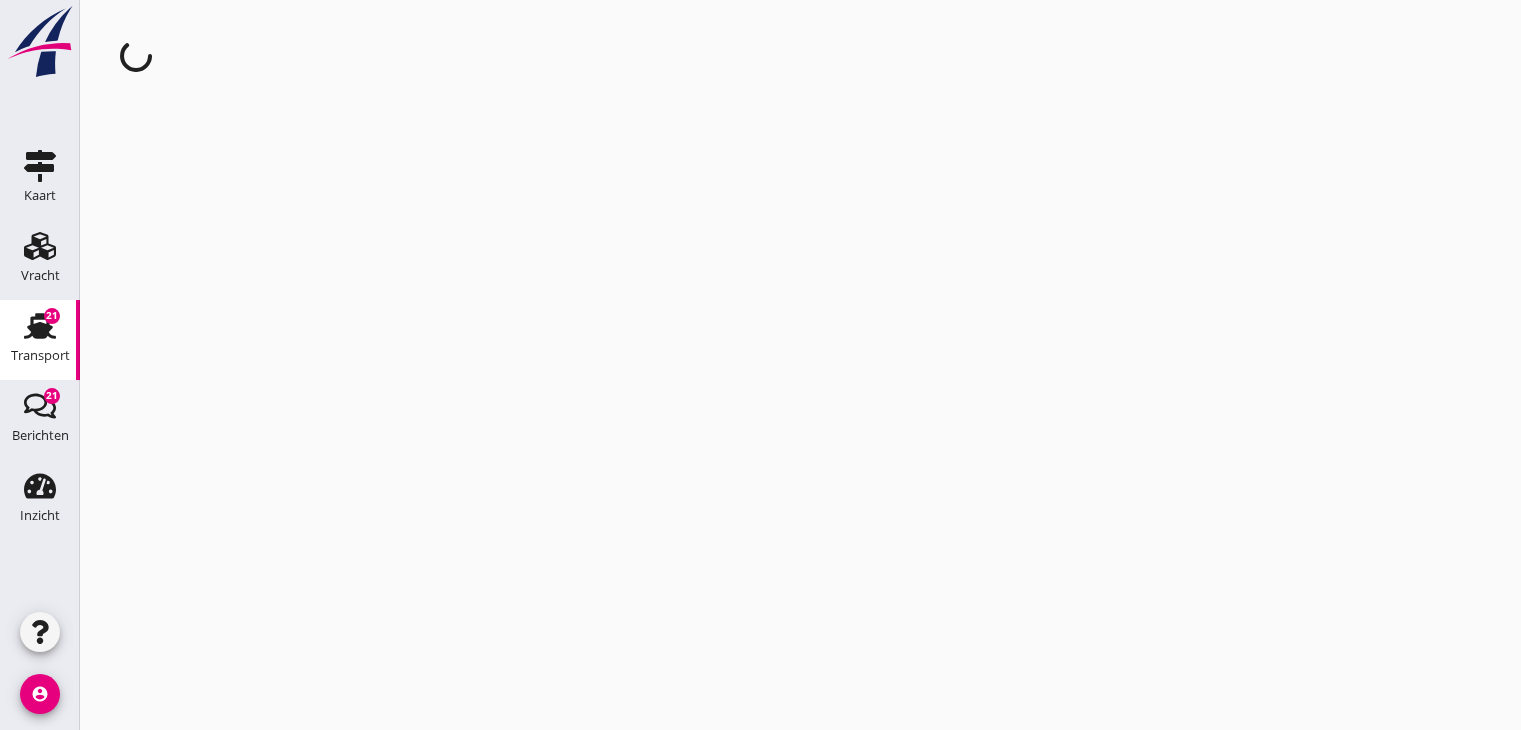 scroll, scrollTop: 0, scrollLeft: 0, axis: both 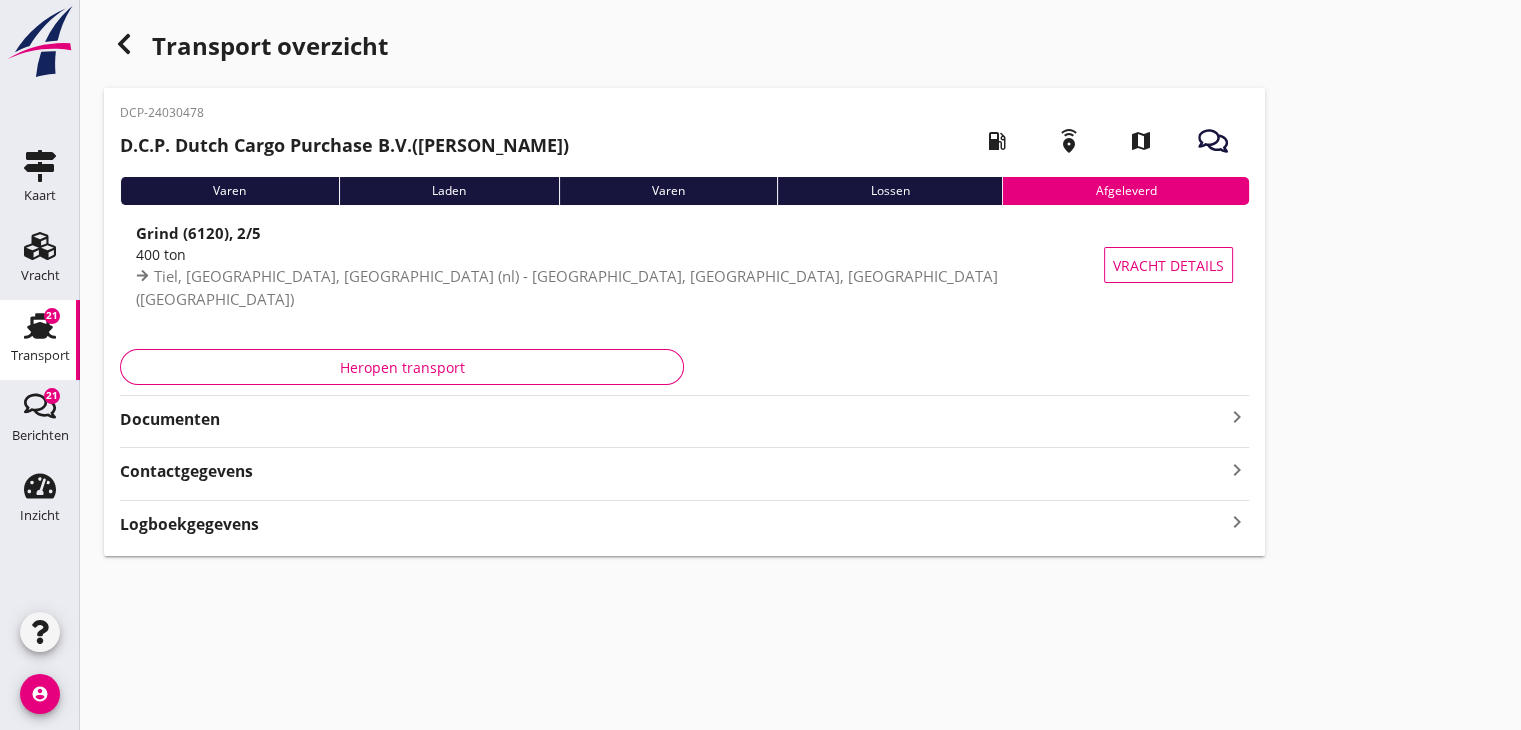 click on "Heropen transport" at bounding box center (402, 367) 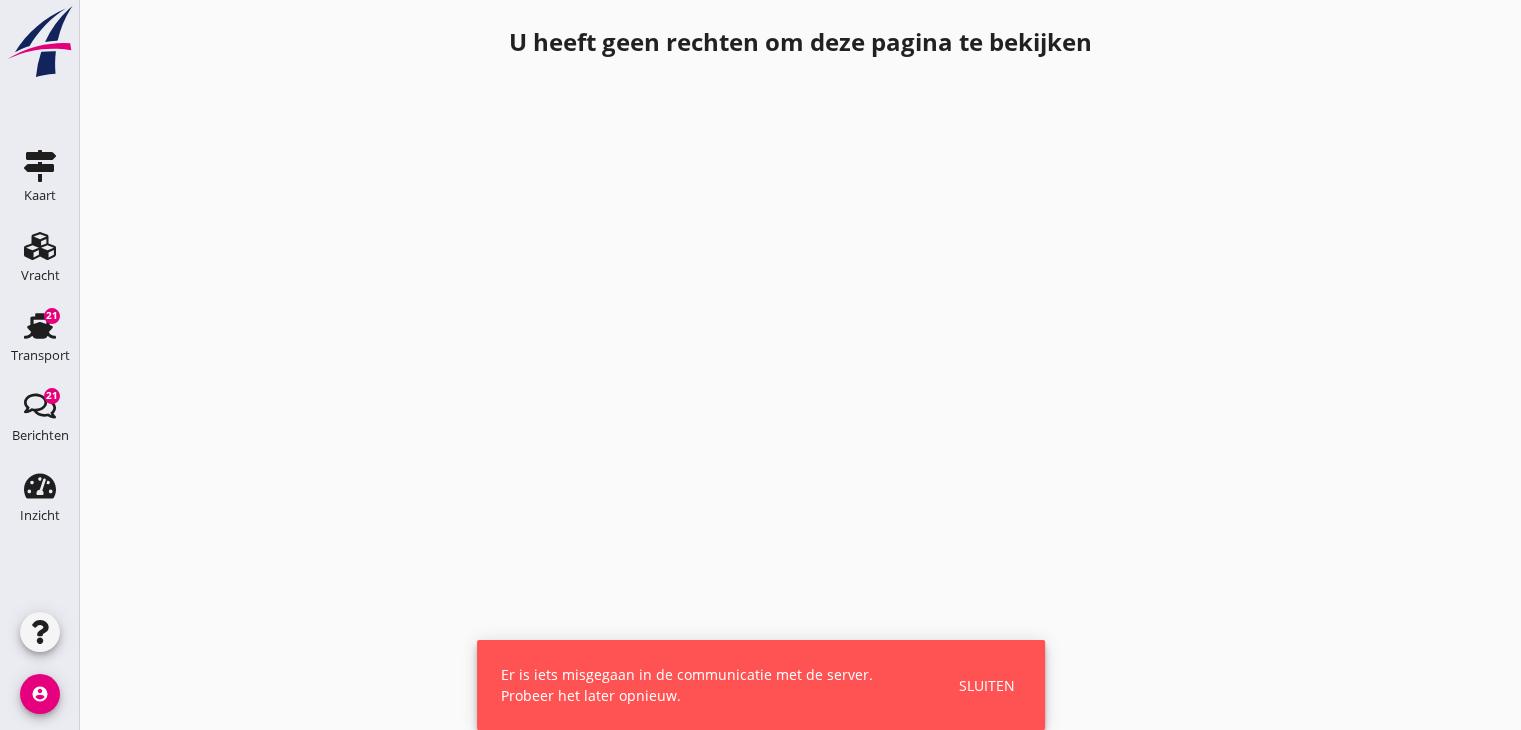 click on "Sluiten" at bounding box center (987, 685) 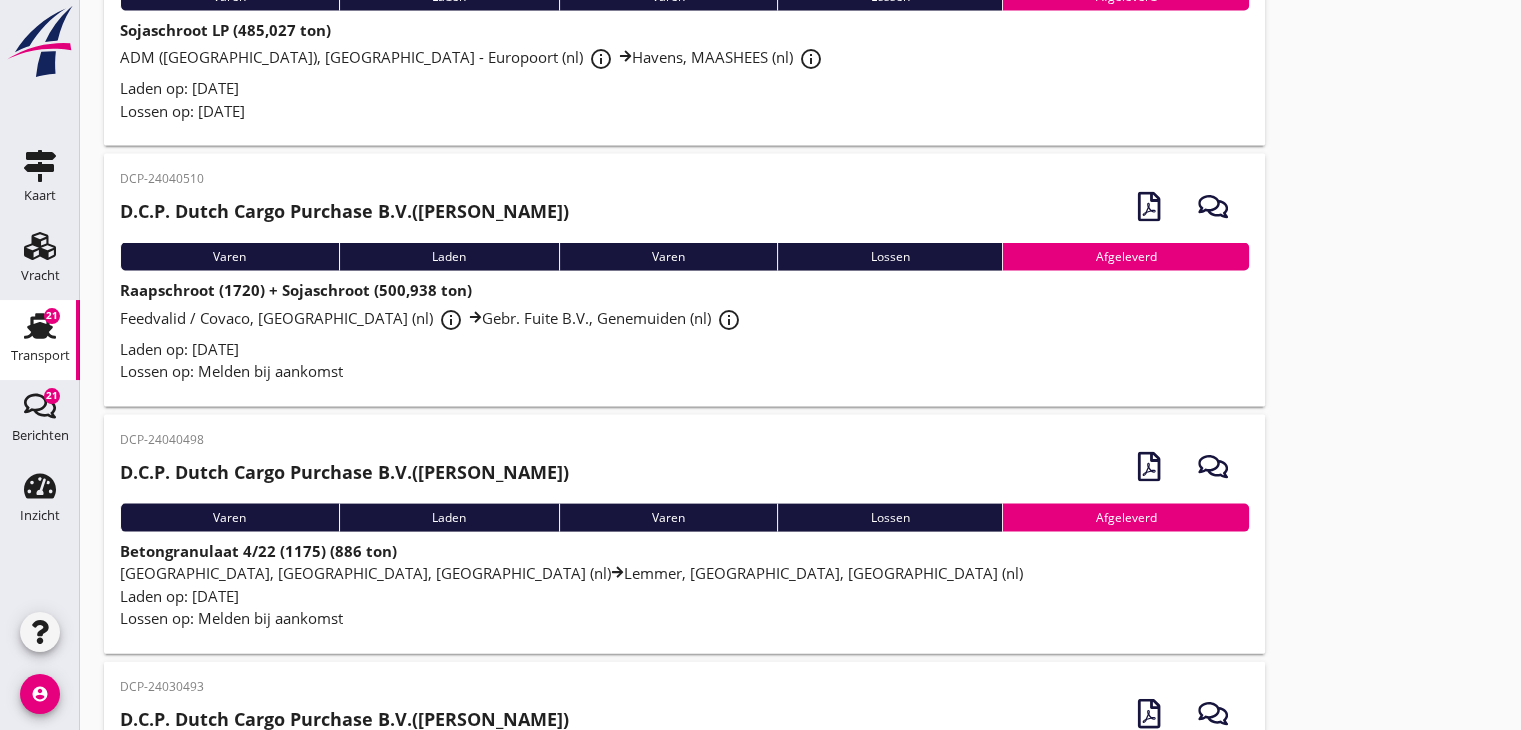 scroll, scrollTop: 4108, scrollLeft: 0, axis: vertical 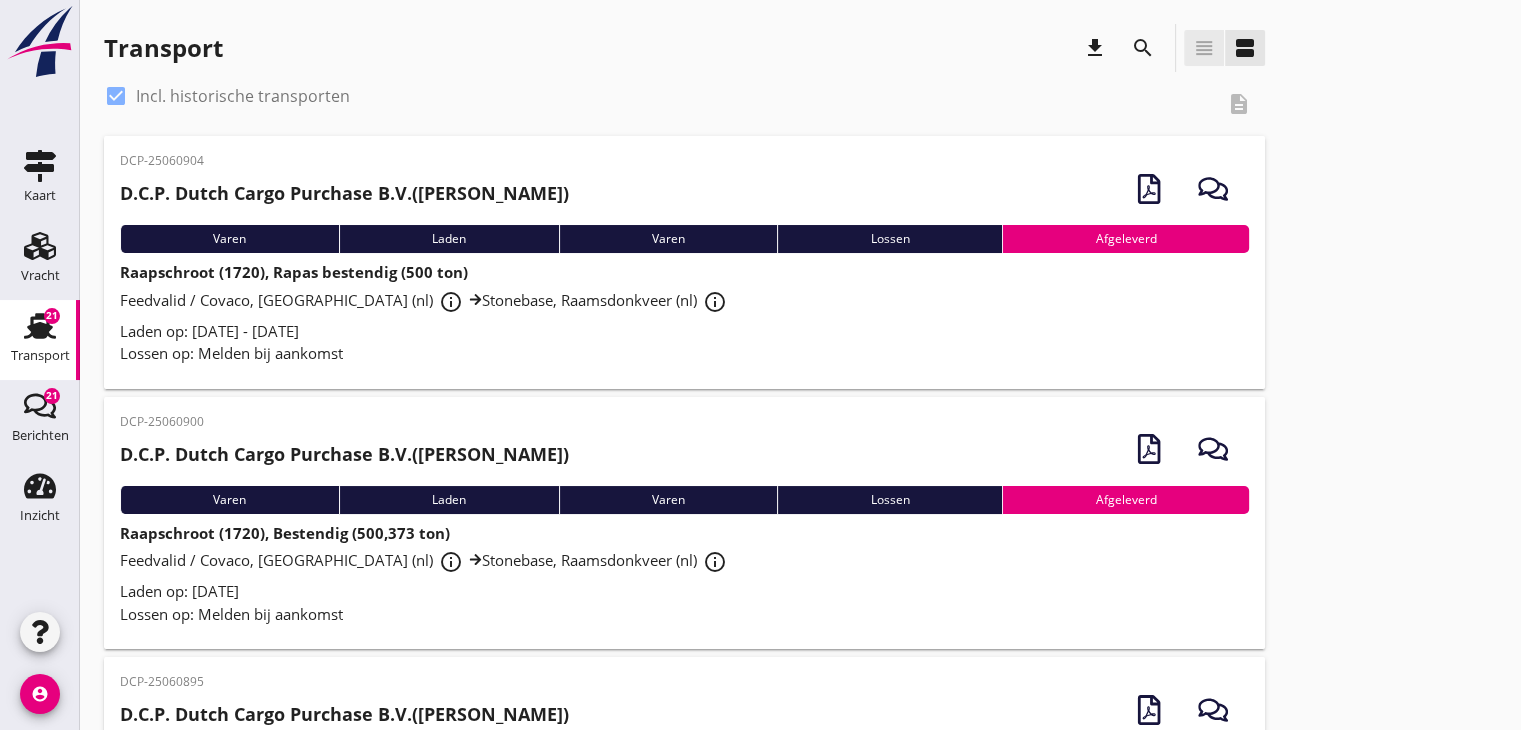 click on "view_headline" at bounding box center (1204, 48) 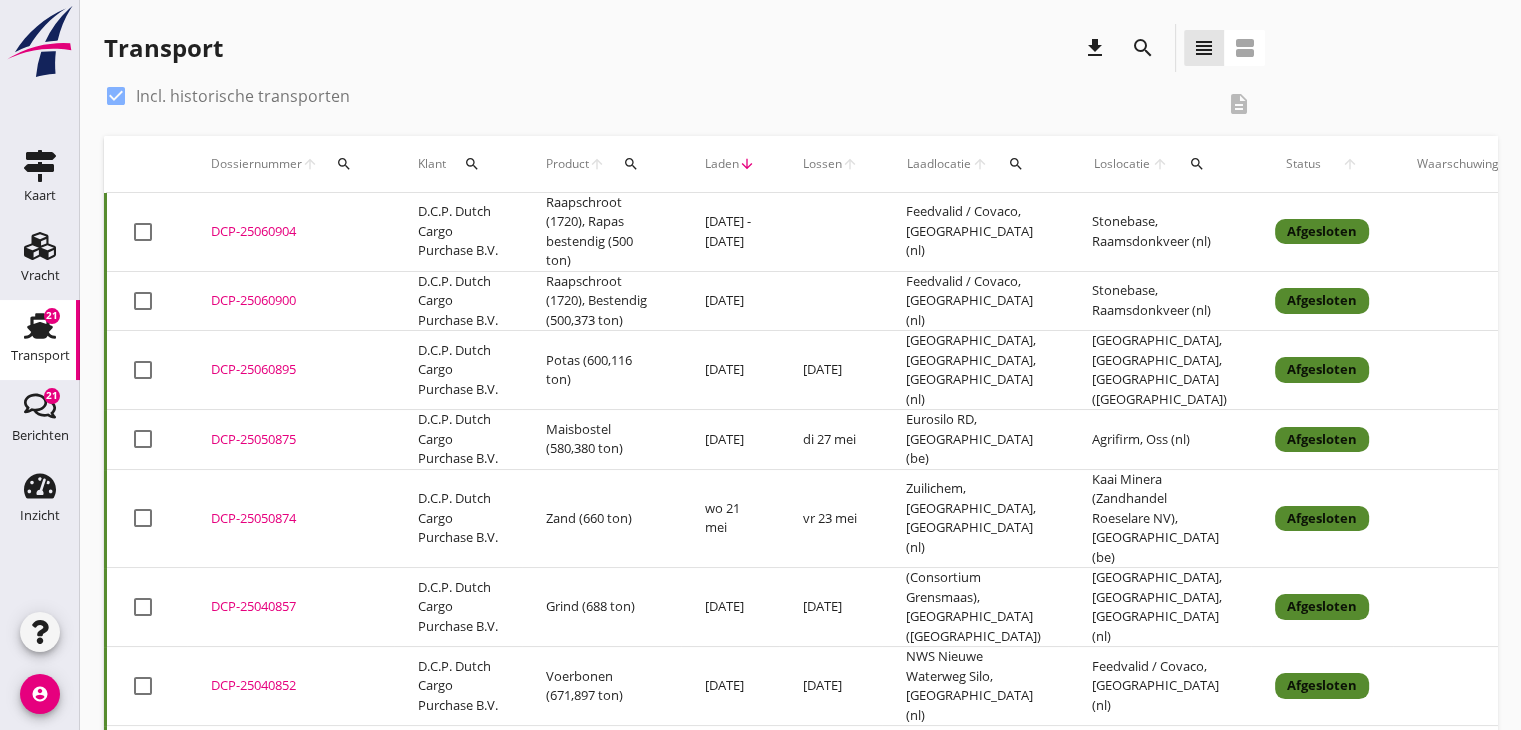 click on "Status" at bounding box center (1303, 164) 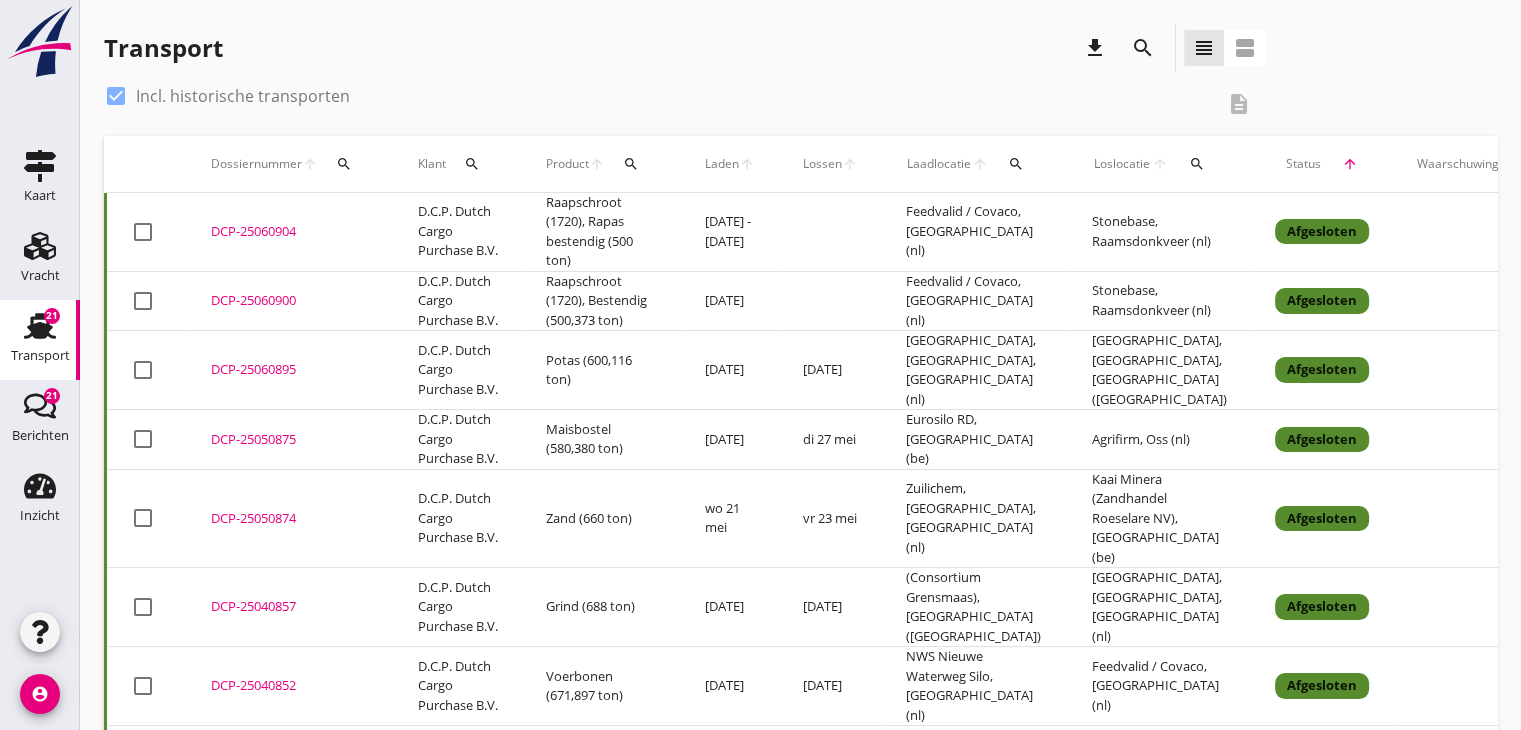 click on "Status" at bounding box center (1303, 164) 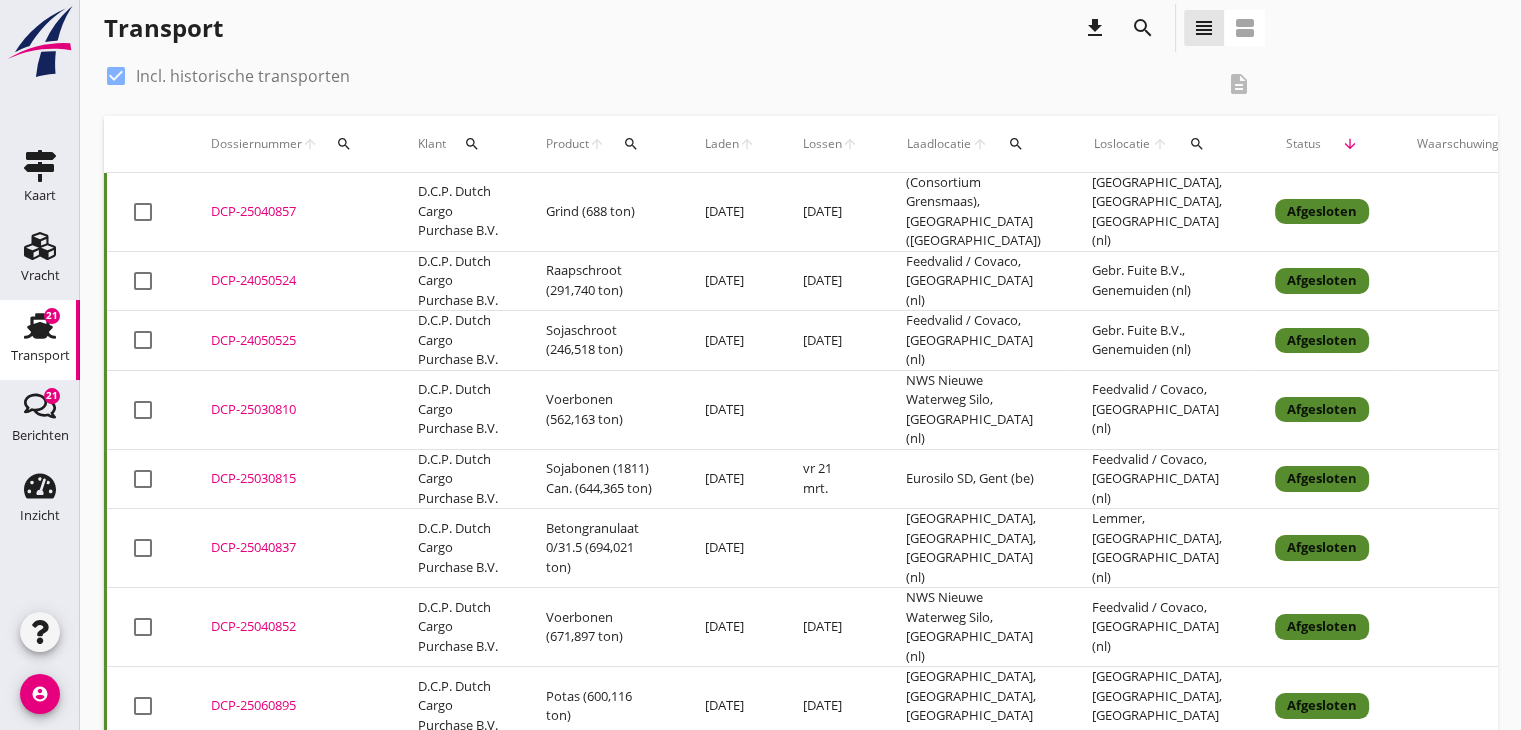 scroll, scrollTop: 0, scrollLeft: 0, axis: both 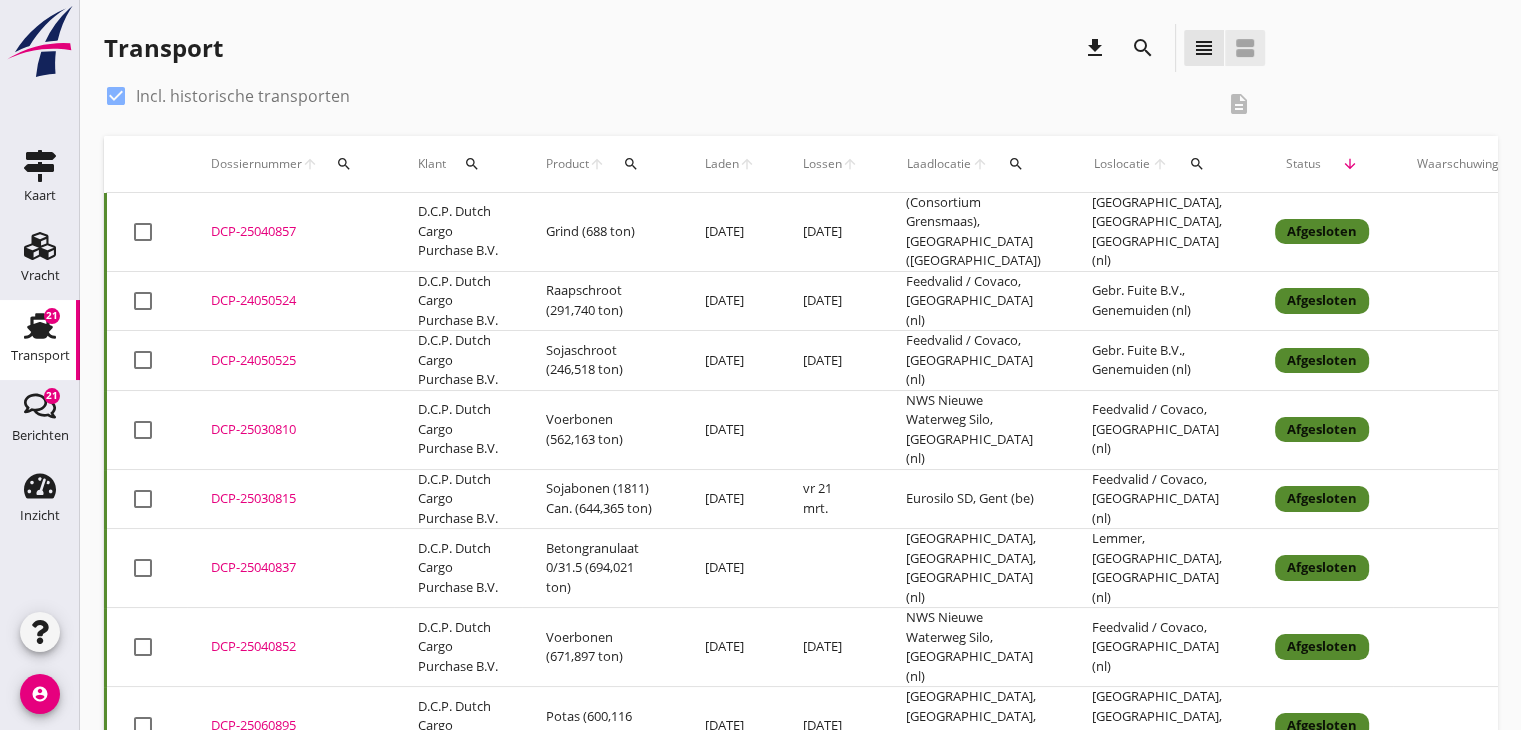 click on "view_agenda" at bounding box center [1245, 48] 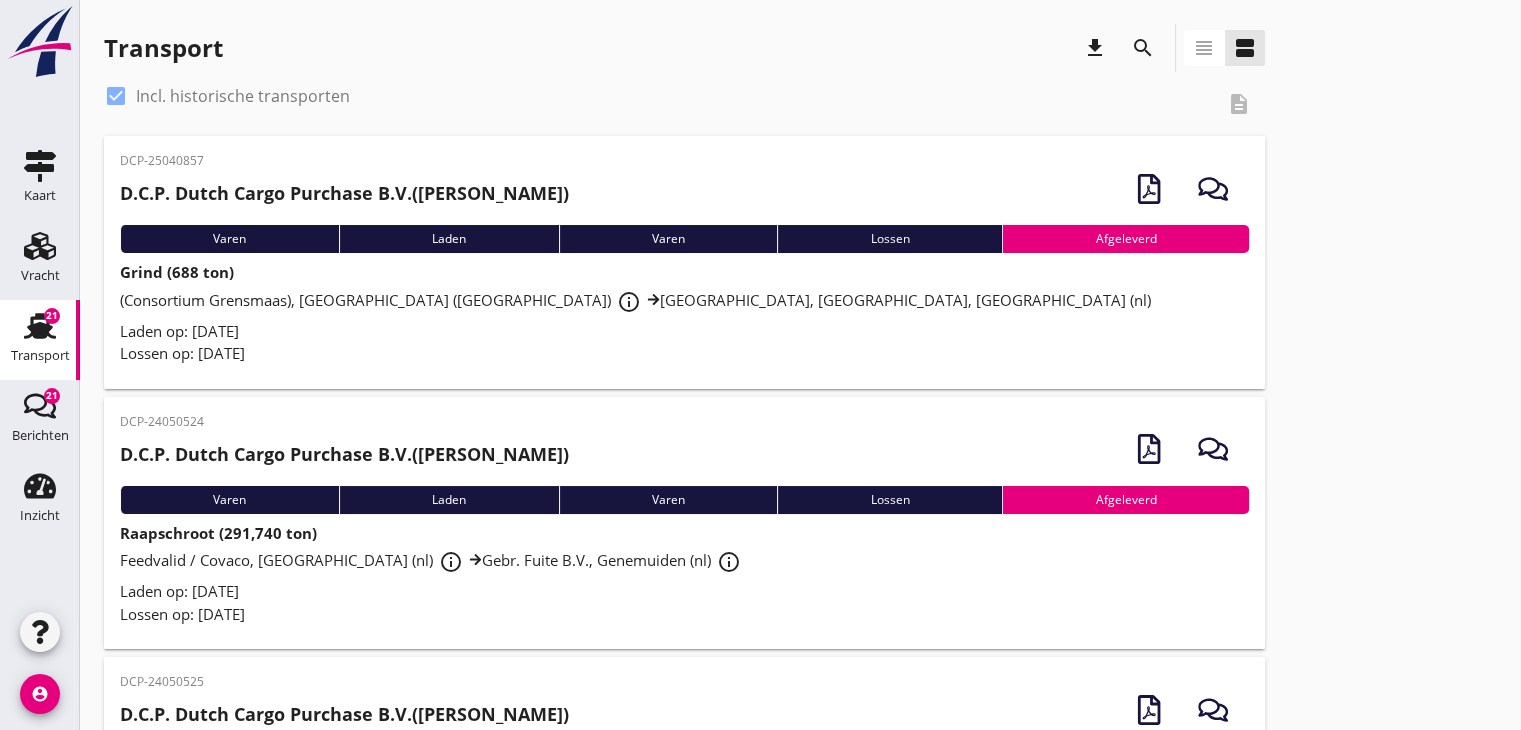 click on "DCP-25040857  D.C.P. Dutch Cargo Purchase B.V.  ([PERSON_NAME])  Varen   Laden   Varen   Lossen   Afgeleverd   Grind (688 ton)   (Consortium Grensmaas), [GEOGRAPHIC_DATA] (nl)  info_outline  [GEOGRAPHIC_DATA], [GEOGRAPHIC_DATA], [GEOGRAPHIC_DATA] (nl)   Laden op: [DATE]   Lossen op: [DATE]  upload_file  Drop hier uw bestand om het aan het dossier toe te voegen   DCP-24050524  D.C.P. Dutch Cargo Purchase B.V.  ([PERSON_NAME])  Varen   Laden   Varen   Lossen   Afgeleverd   Raapschroot (291,740 ton)   Feedvalid / Covaco, [GEOGRAPHIC_DATA] (nl)  info_outline  Gebr. Fuite B.V., Genemuiden (nl)  info_outline  Laden op: [DATE]   [PERSON_NAME] op: [DATE]  upload_file  Drop hier uw bestand om het aan het dossier toe te voegen   DCP-24050525  D.C.P. Dutch Cargo Purchase B.V.  ([PERSON_NAME])  Varen   Laden   Varen   Lossen   Afgeleverd   Sojaschroot (246,518 ton)   Feedvalid / Covaco, Munnikenland (nl)  info_outline  Gebr. Fuite B.V., Genemuiden (nl)  info_outline  Laden op: [DATE]   Lossen op: [DATE]  upload_file  DCP-25030810   [PERSON_NAME]" at bounding box center (800, 3096) 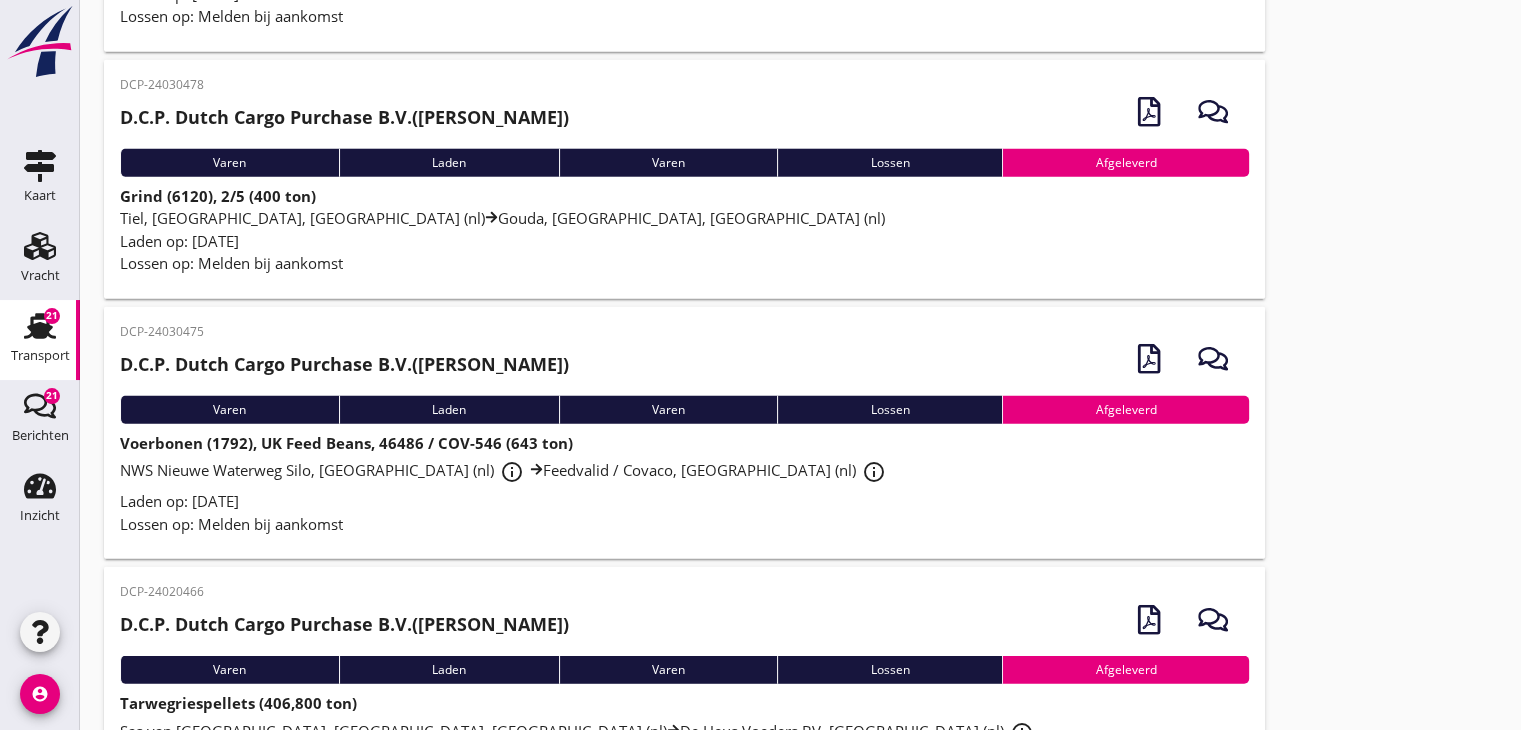 scroll, scrollTop: 5227, scrollLeft: 0, axis: vertical 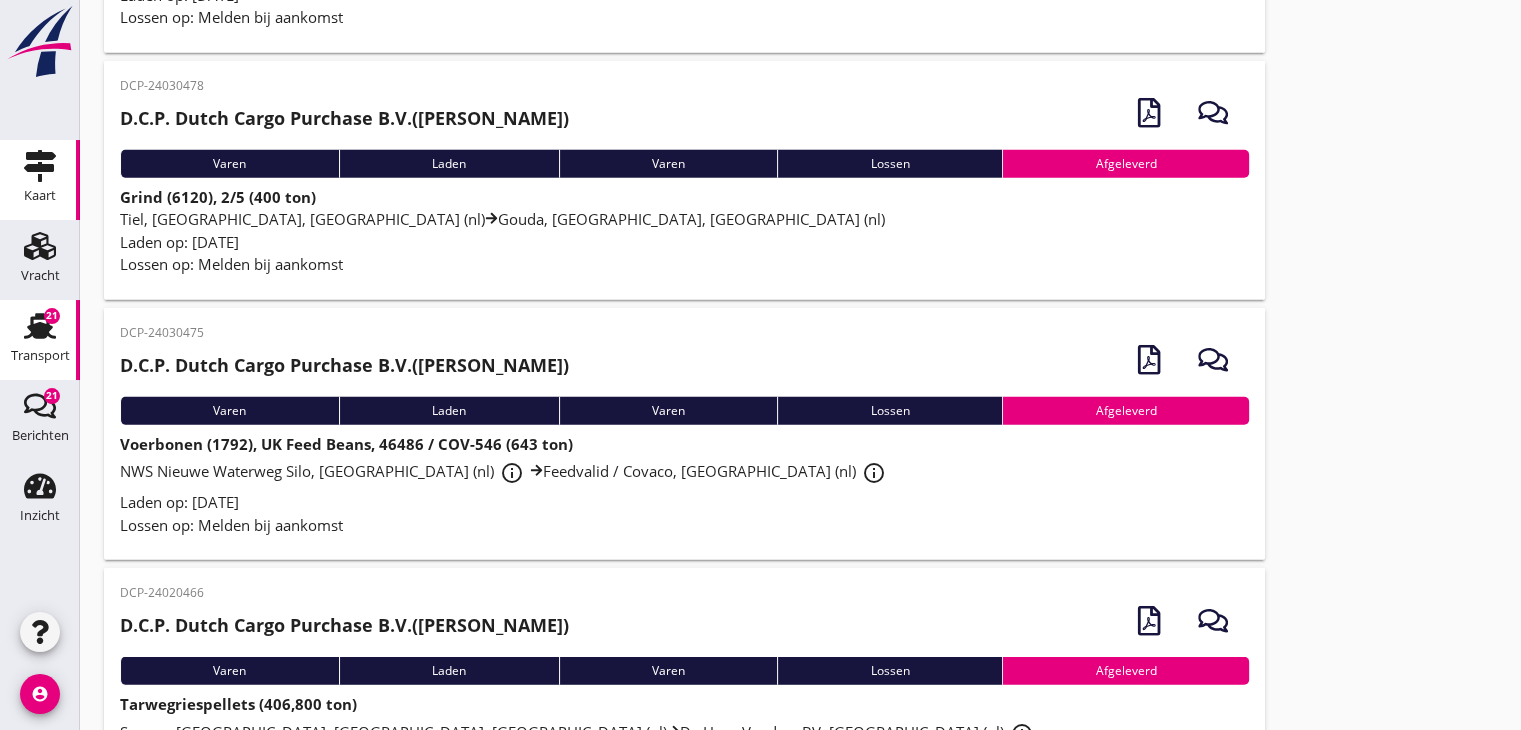 click 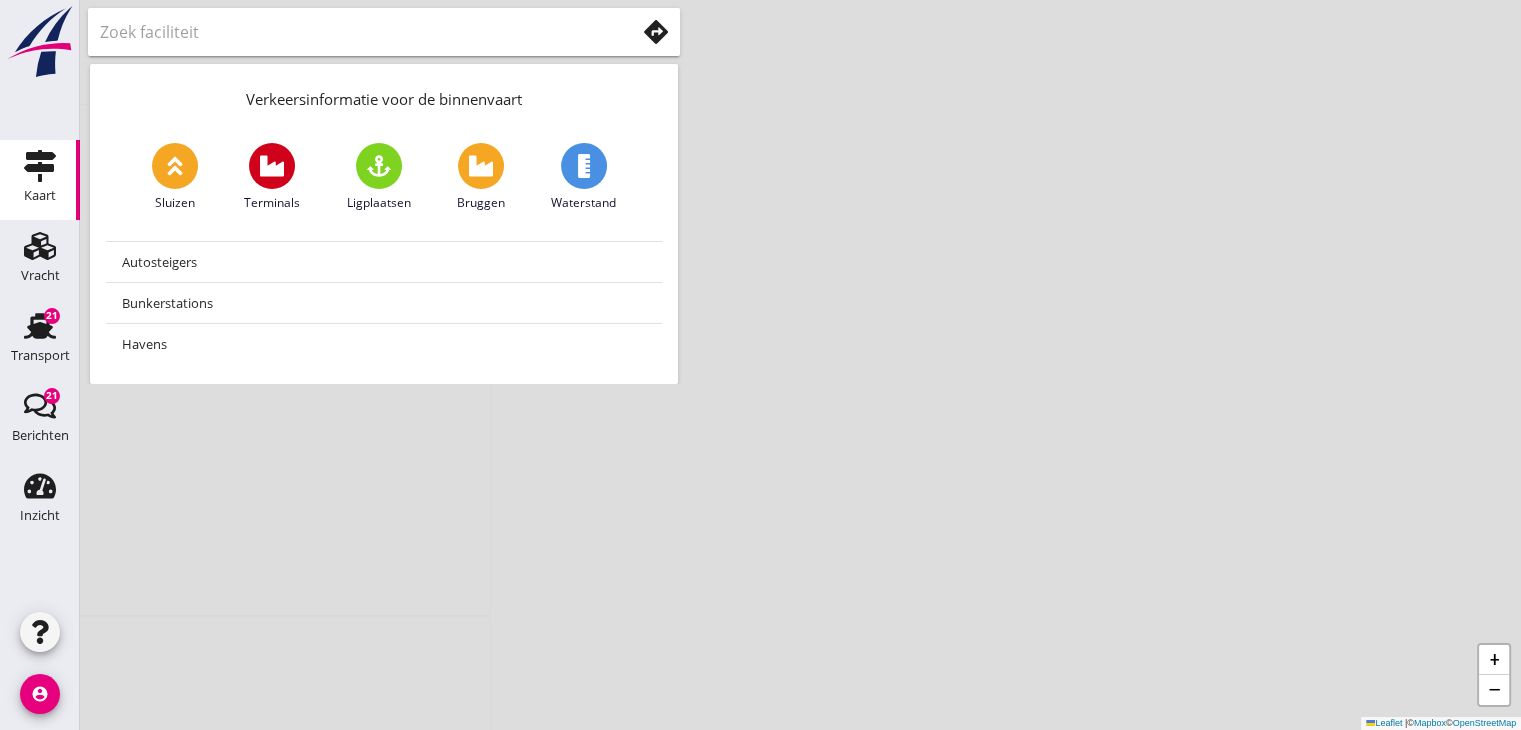 scroll, scrollTop: 0, scrollLeft: 0, axis: both 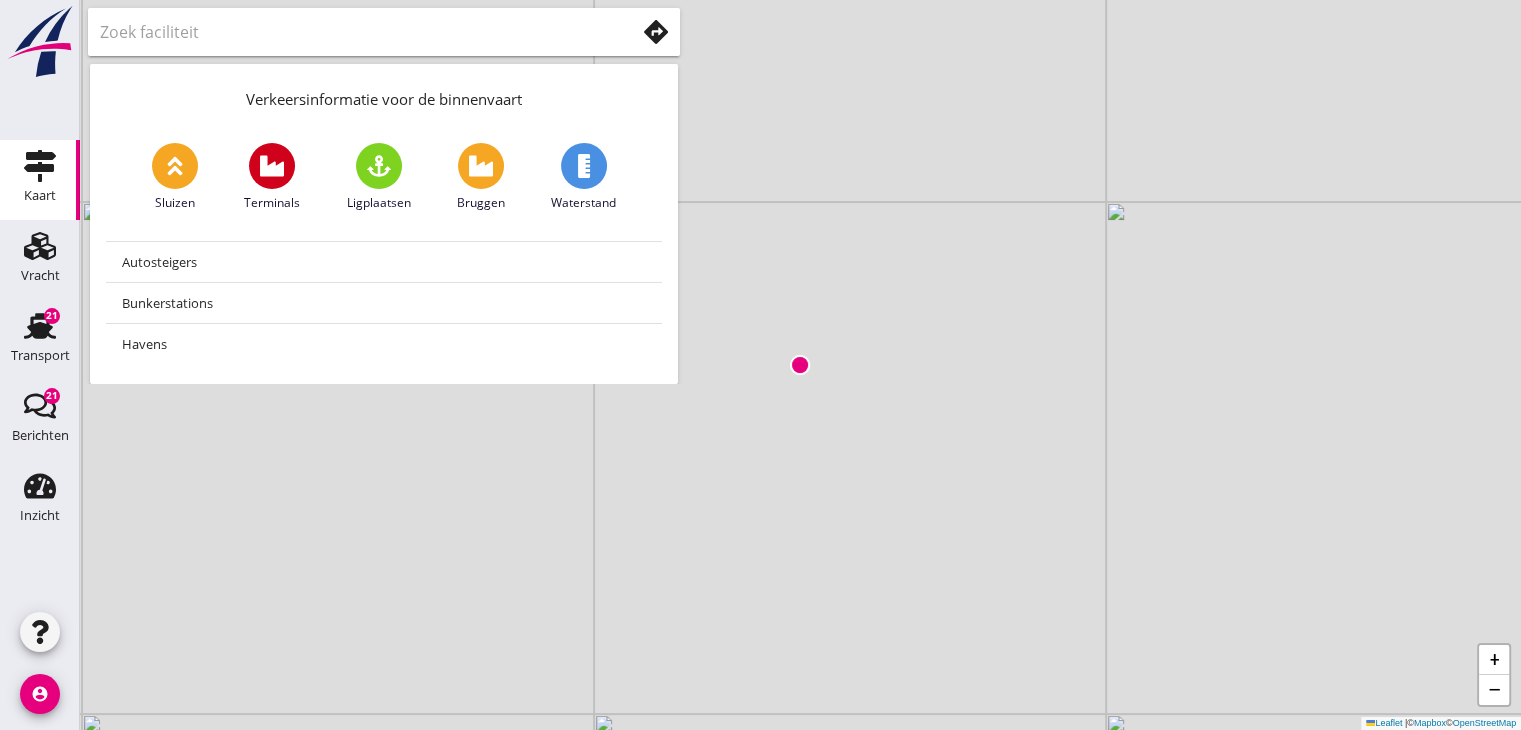 click at bounding box center [175, 166] 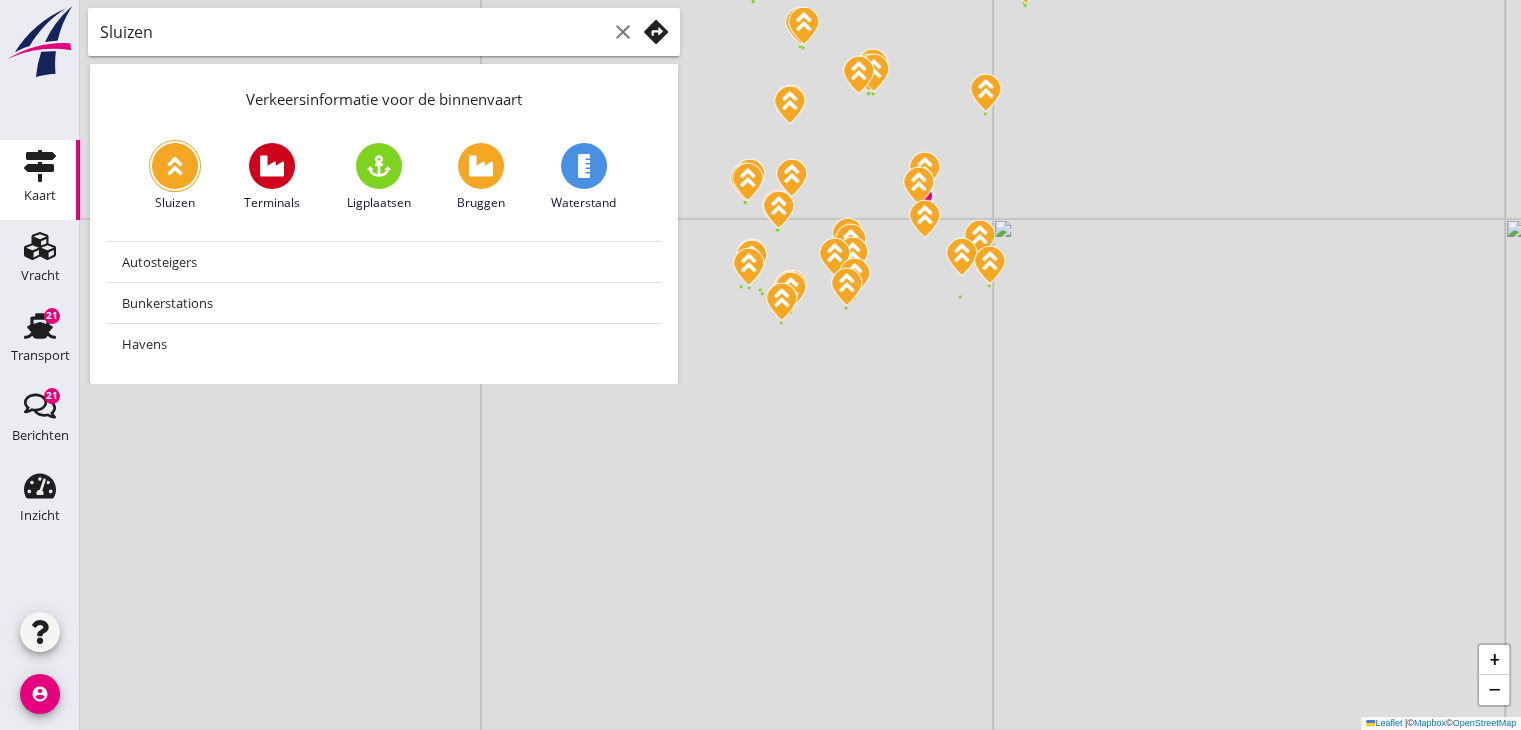 drag, startPoint x: 976, startPoint y: 641, endPoint x: 1060, endPoint y: 356, distance: 297.1212 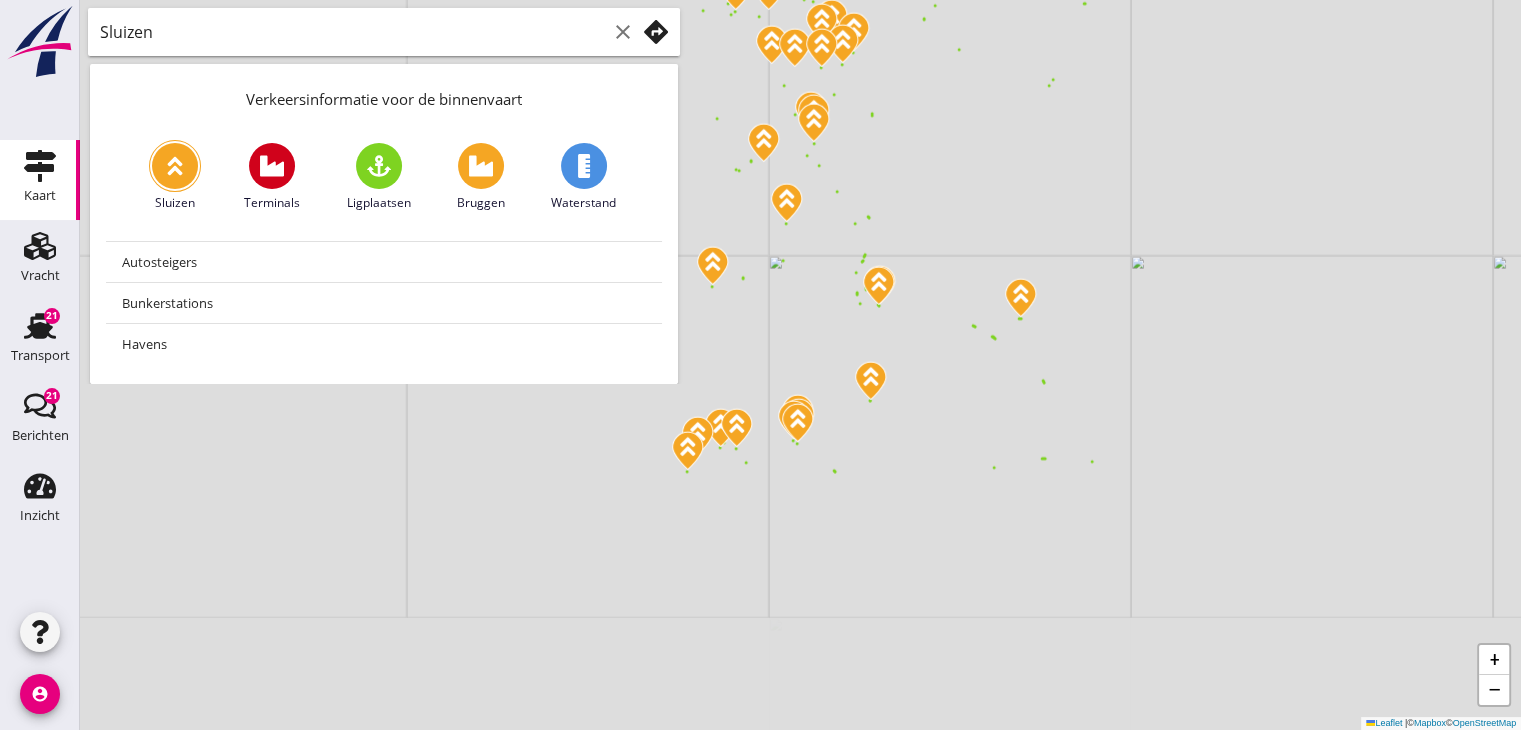 drag, startPoint x: 1164, startPoint y: 561, endPoint x: 1316, endPoint y: 393, distance: 226.55684 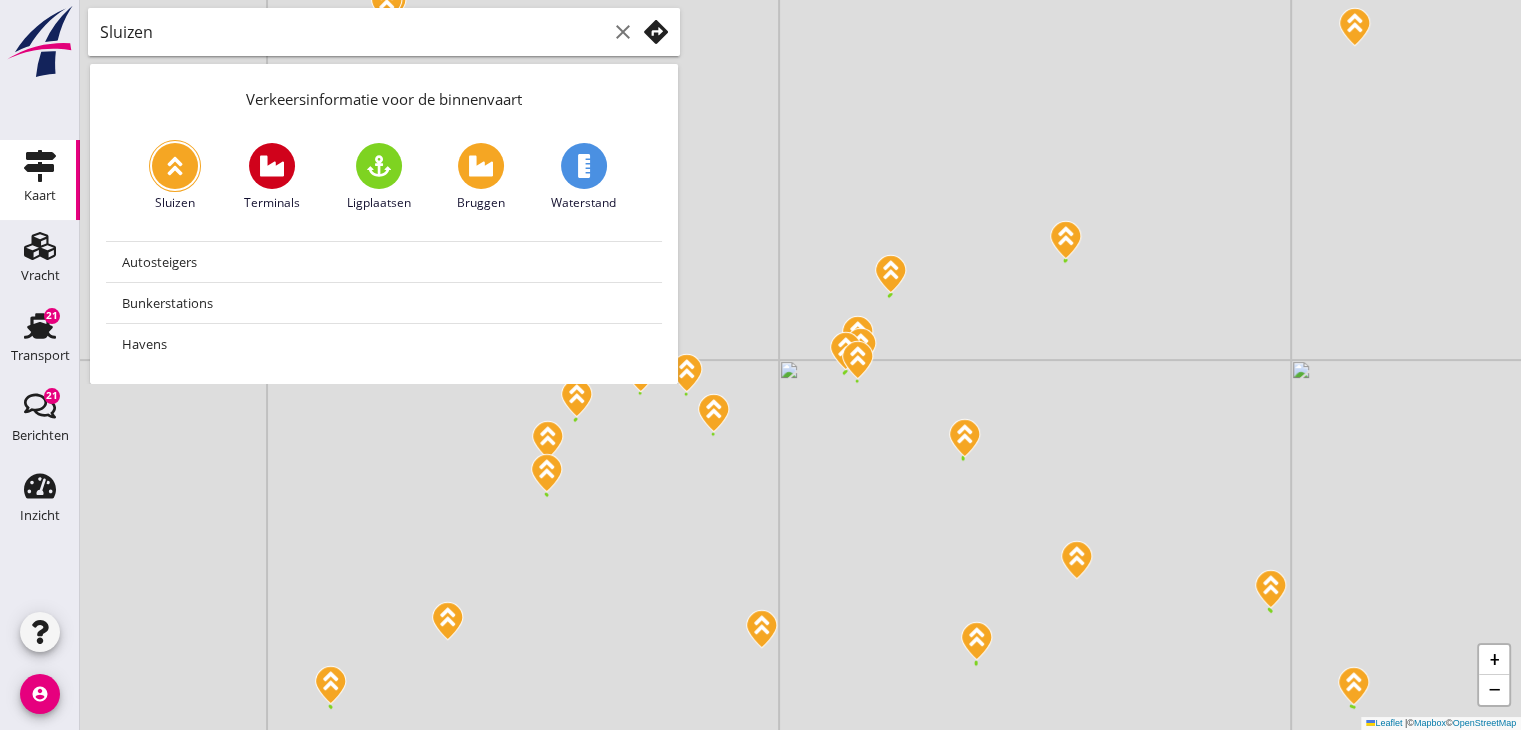 drag, startPoint x: 850, startPoint y: 357, endPoint x: 825, endPoint y: 489, distance: 134.34657 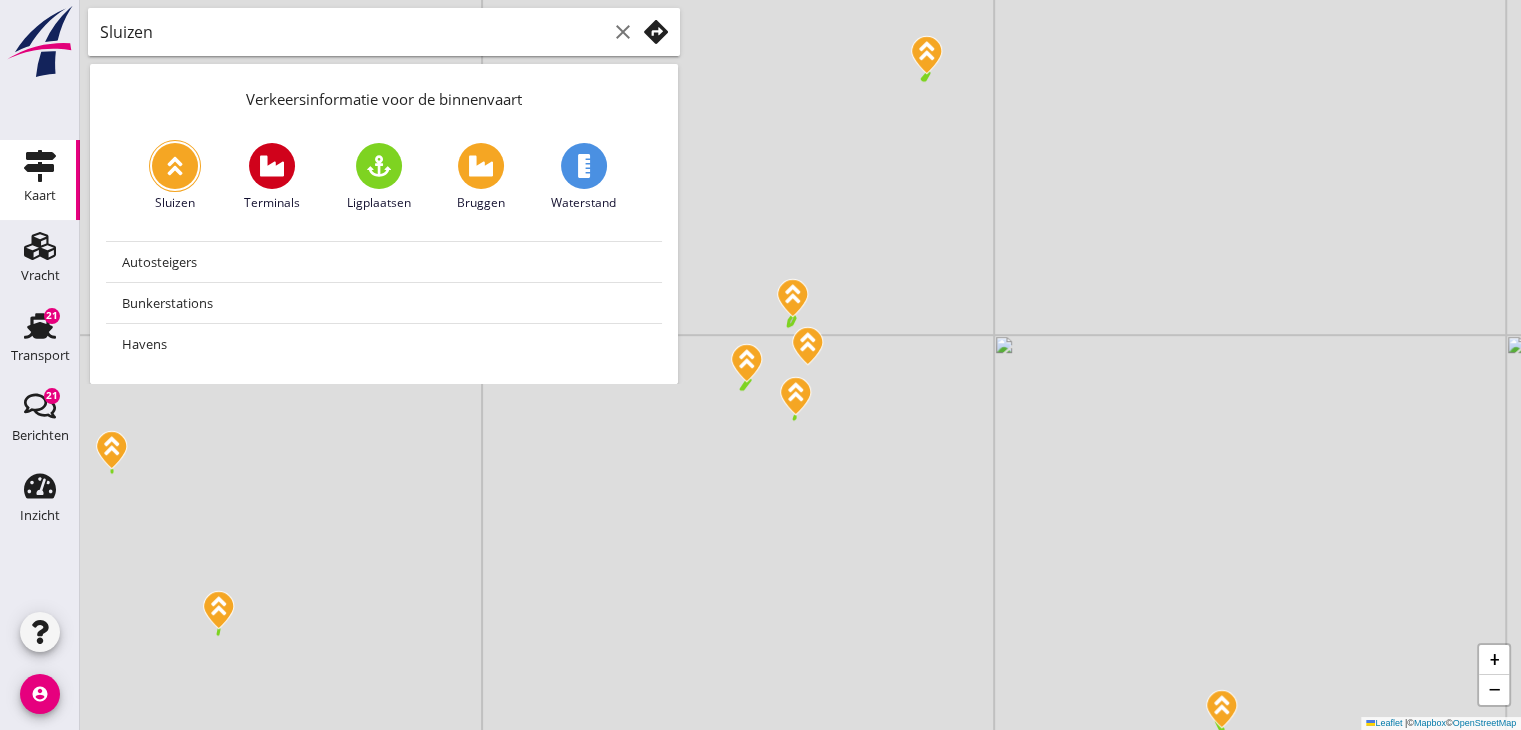 drag, startPoint x: 932, startPoint y: 424, endPoint x: 1038, endPoint y: 464, distance: 113.296074 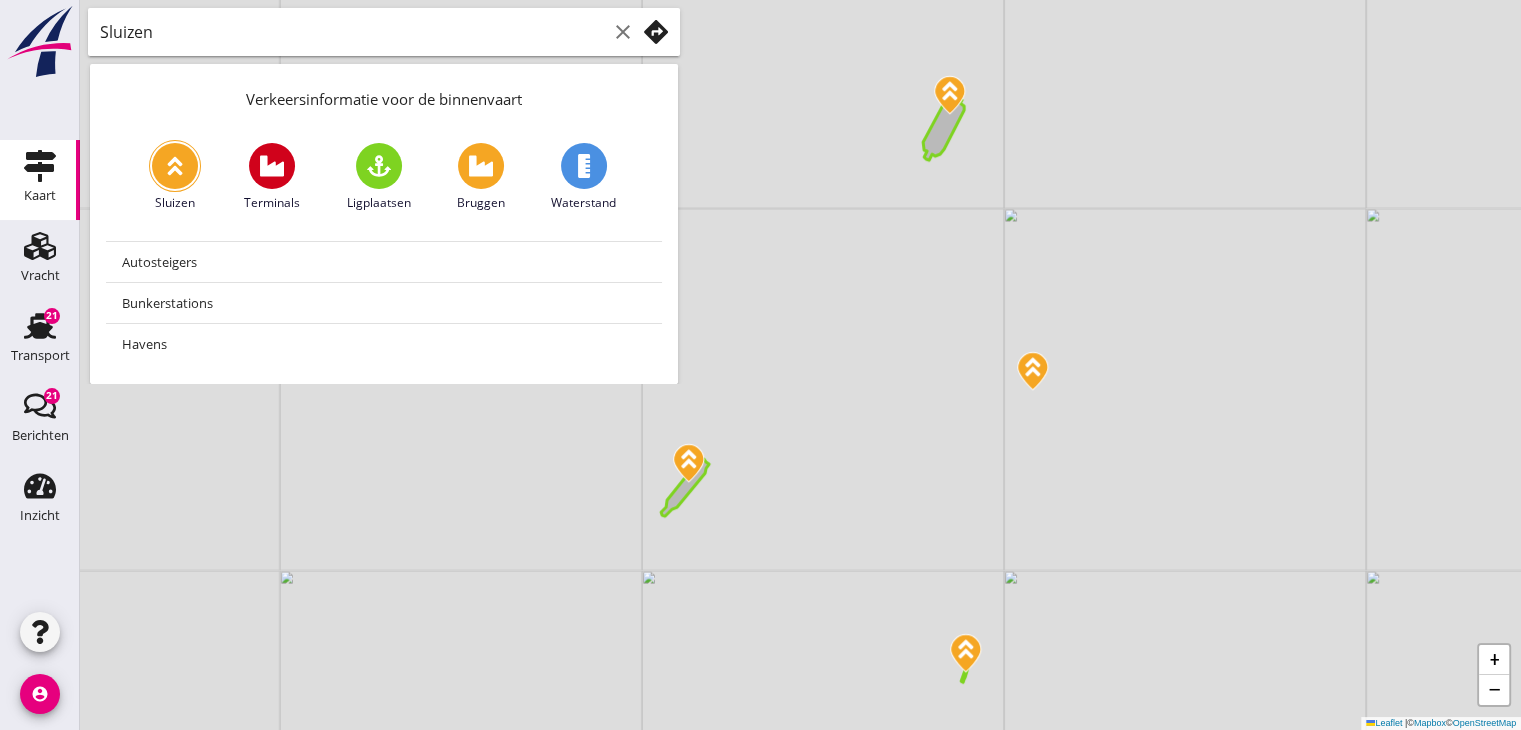 drag, startPoint x: 806, startPoint y: 330, endPoint x: 903, endPoint y: 442, distance: 148.16545 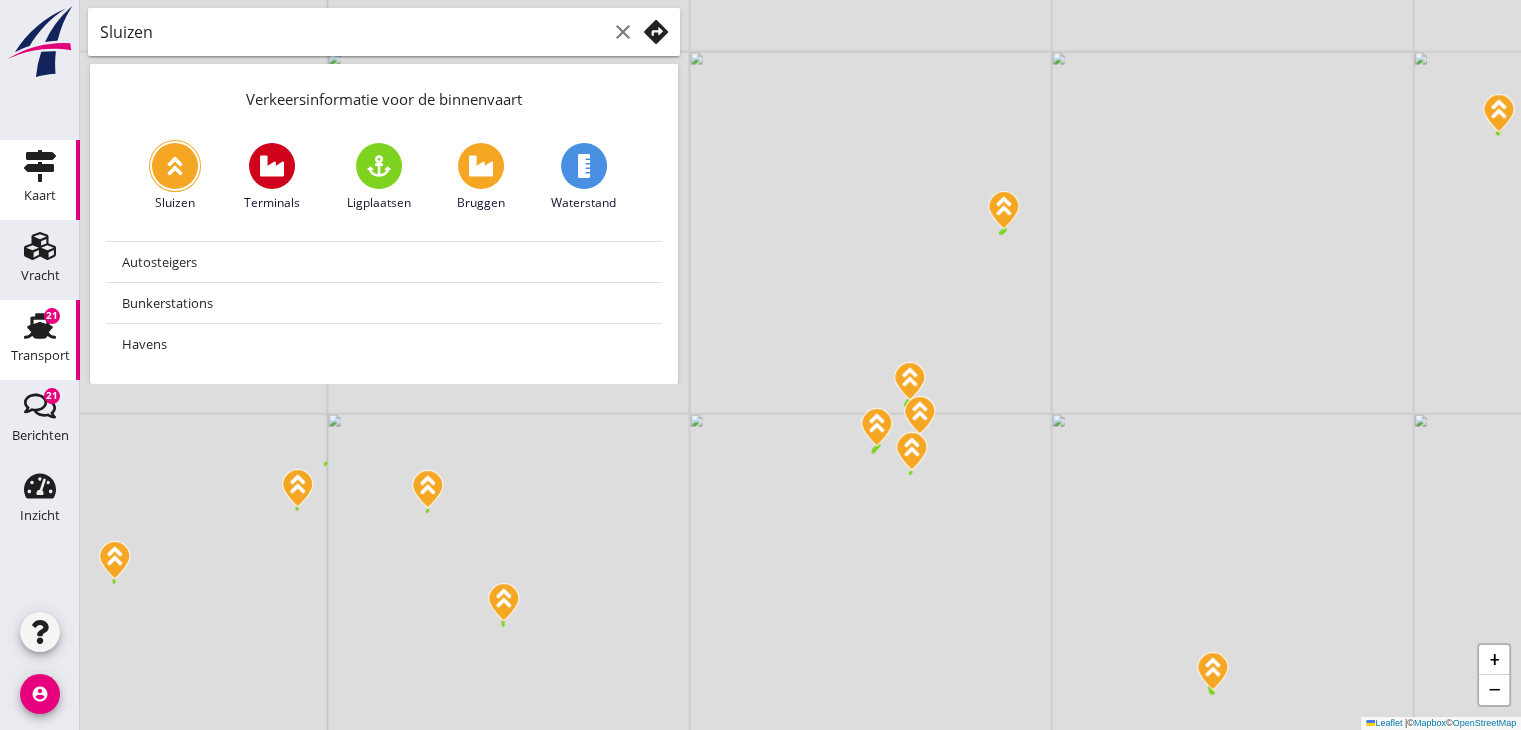 click on "Transport" 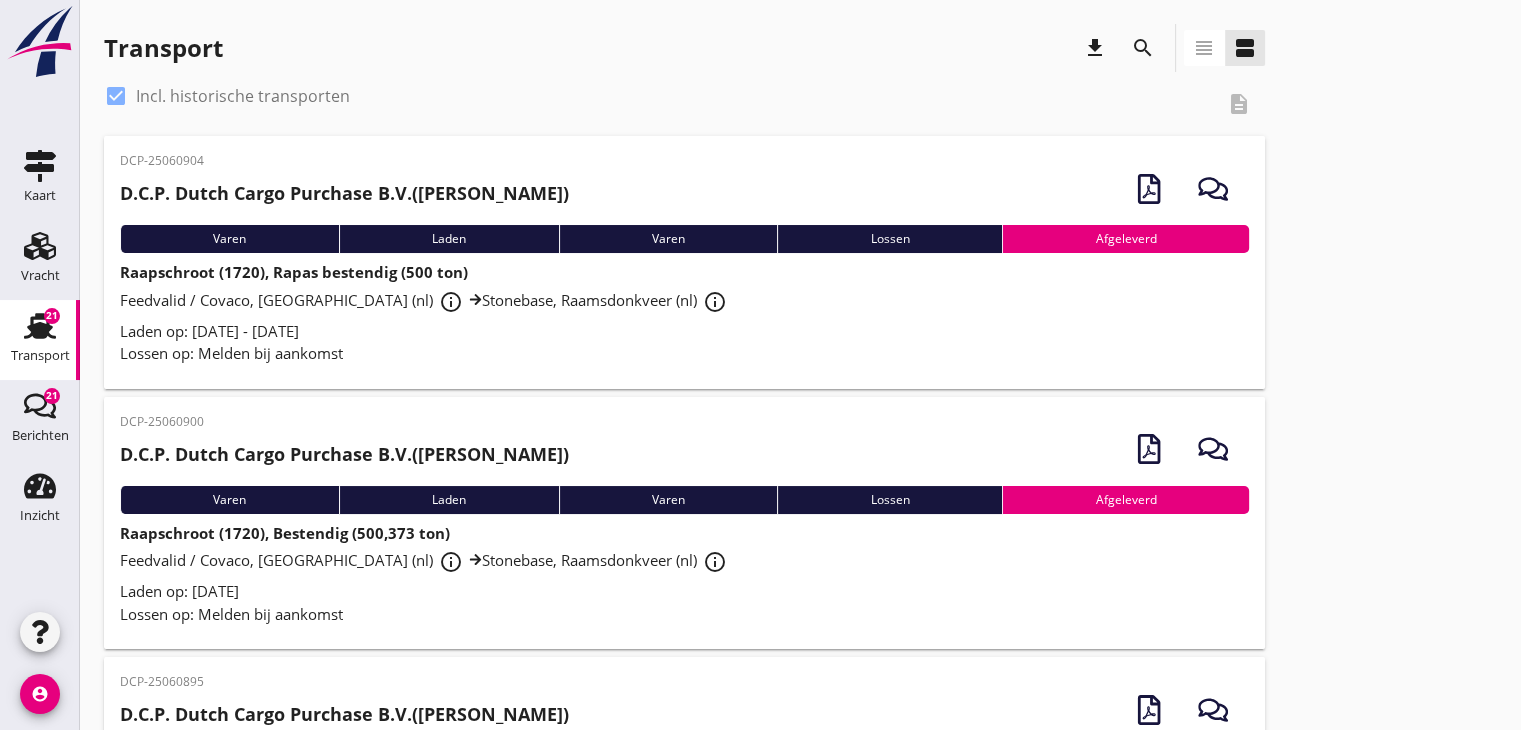 click at bounding box center (116, 96) 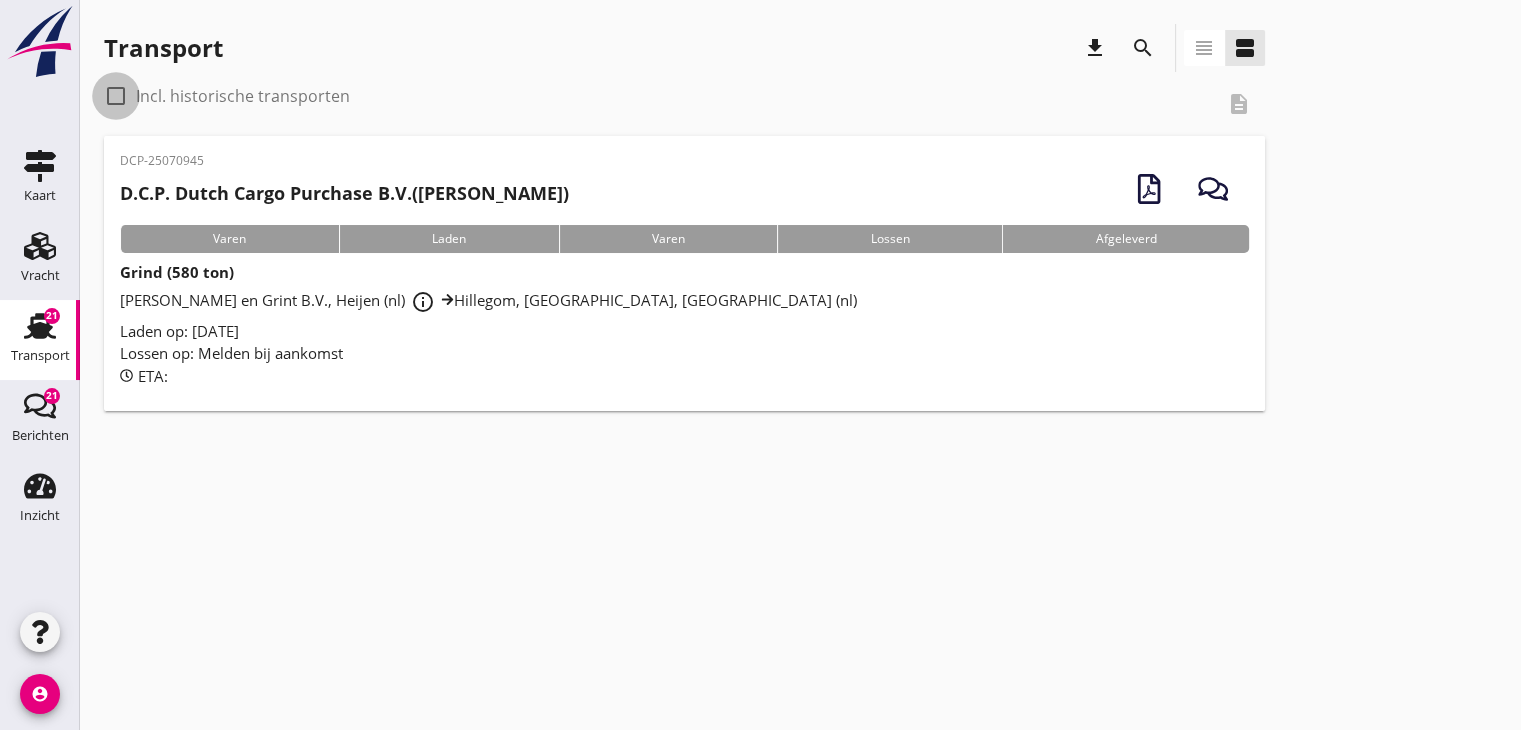 click at bounding box center (116, 96) 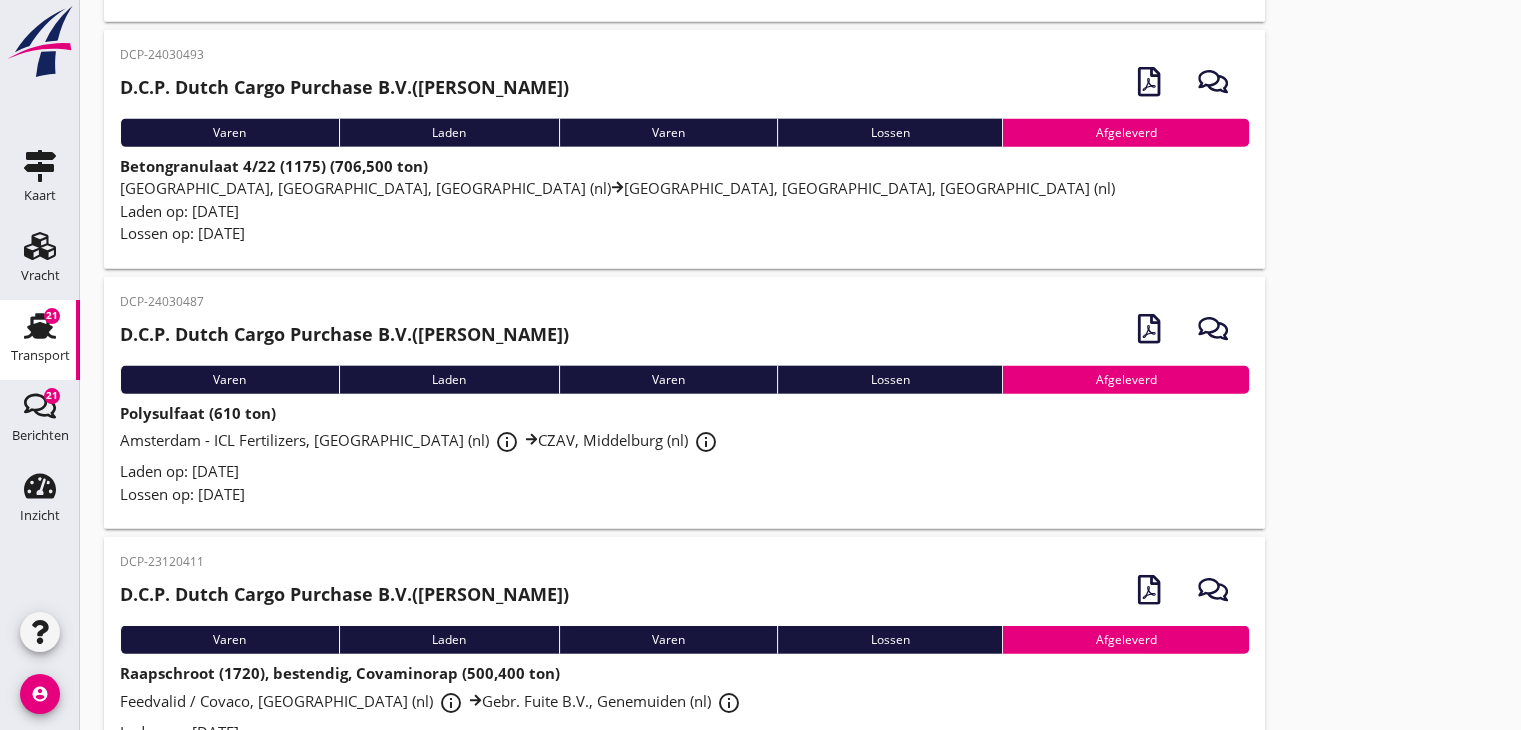scroll, scrollTop: 4508, scrollLeft: 0, axis: vertical 